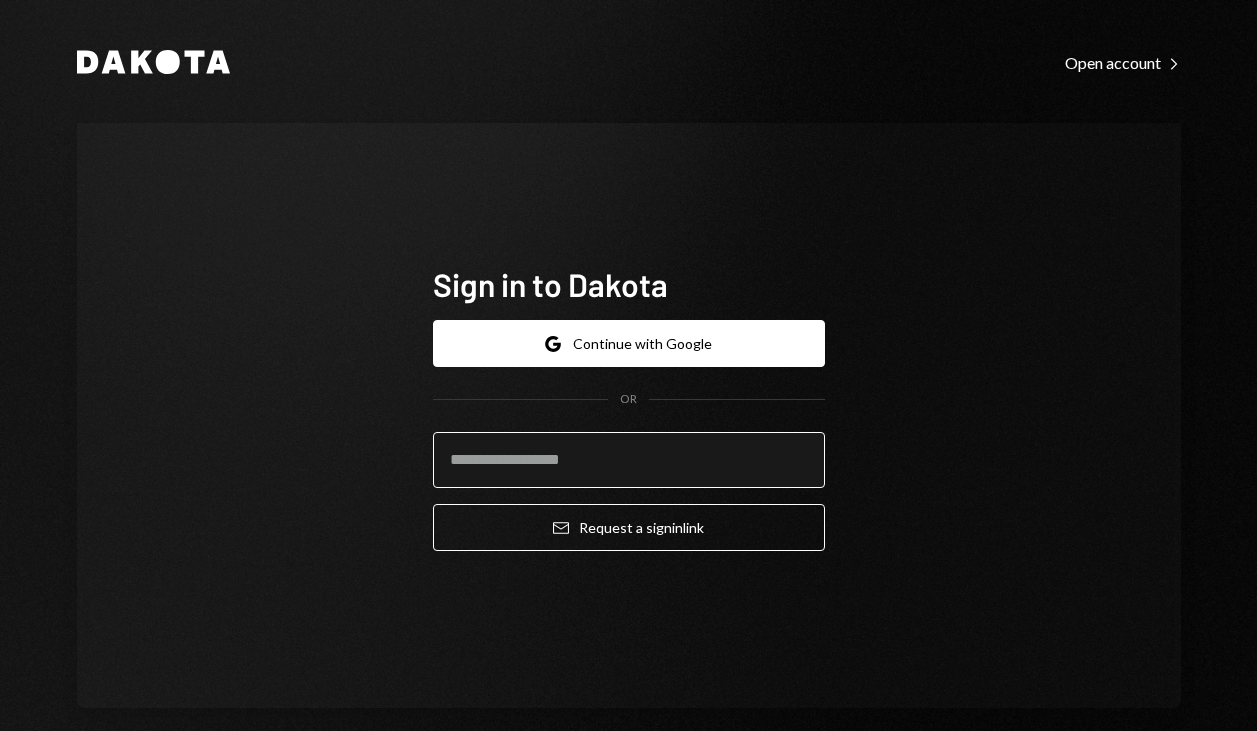 scroll, scrollTop: 0, scrollLeft: 0, axis: both 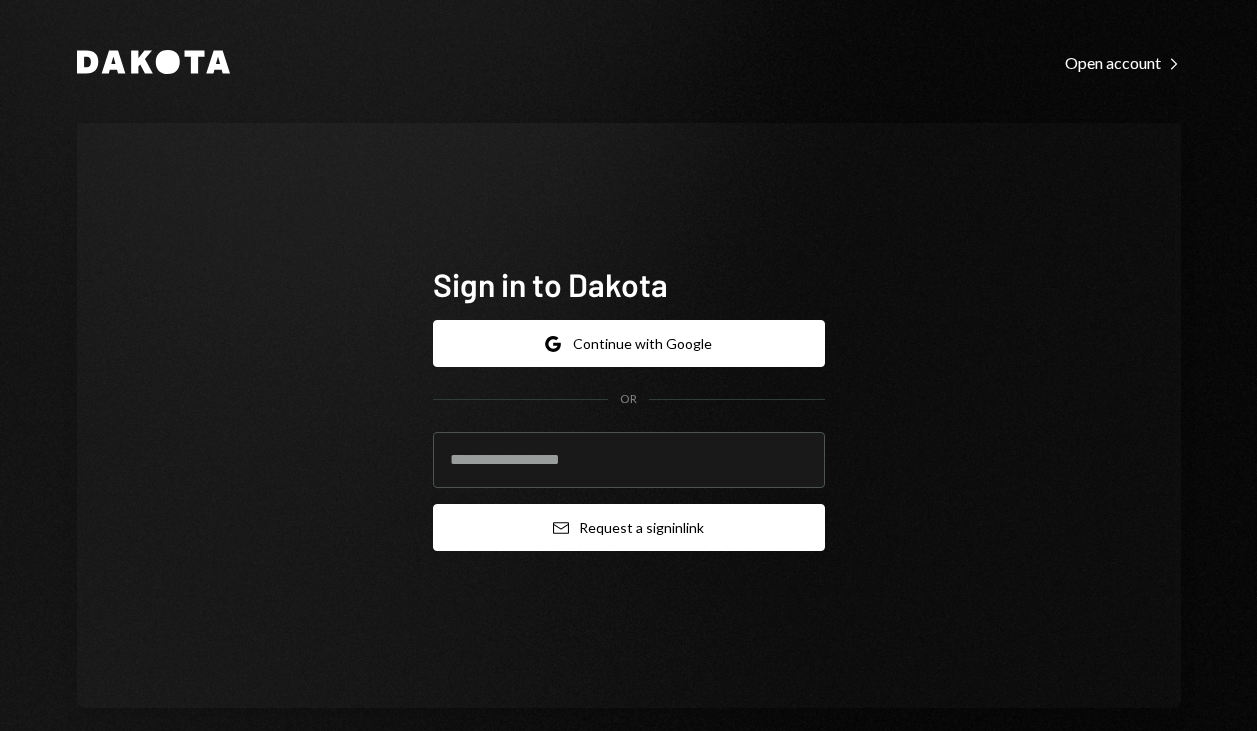 paste on "**********" 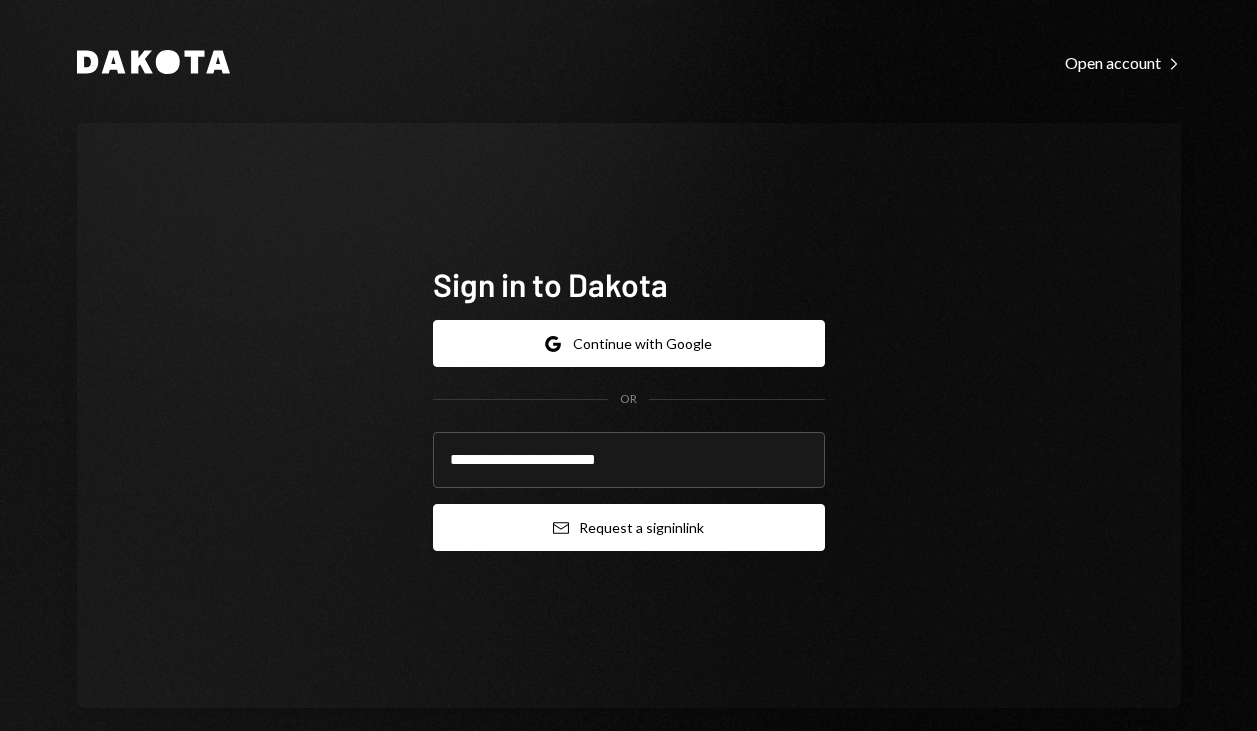 type on "**********" 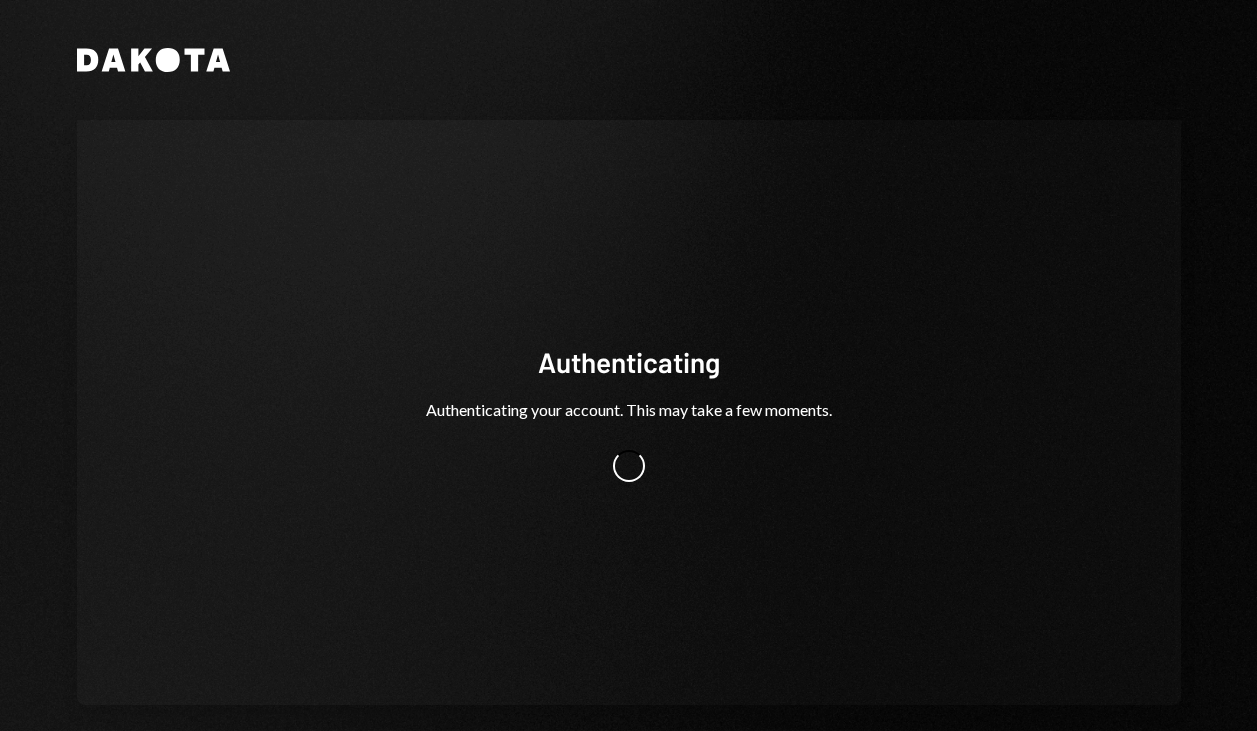 scroll, scrollTop: 0, scrollLeft: 0, axis: both 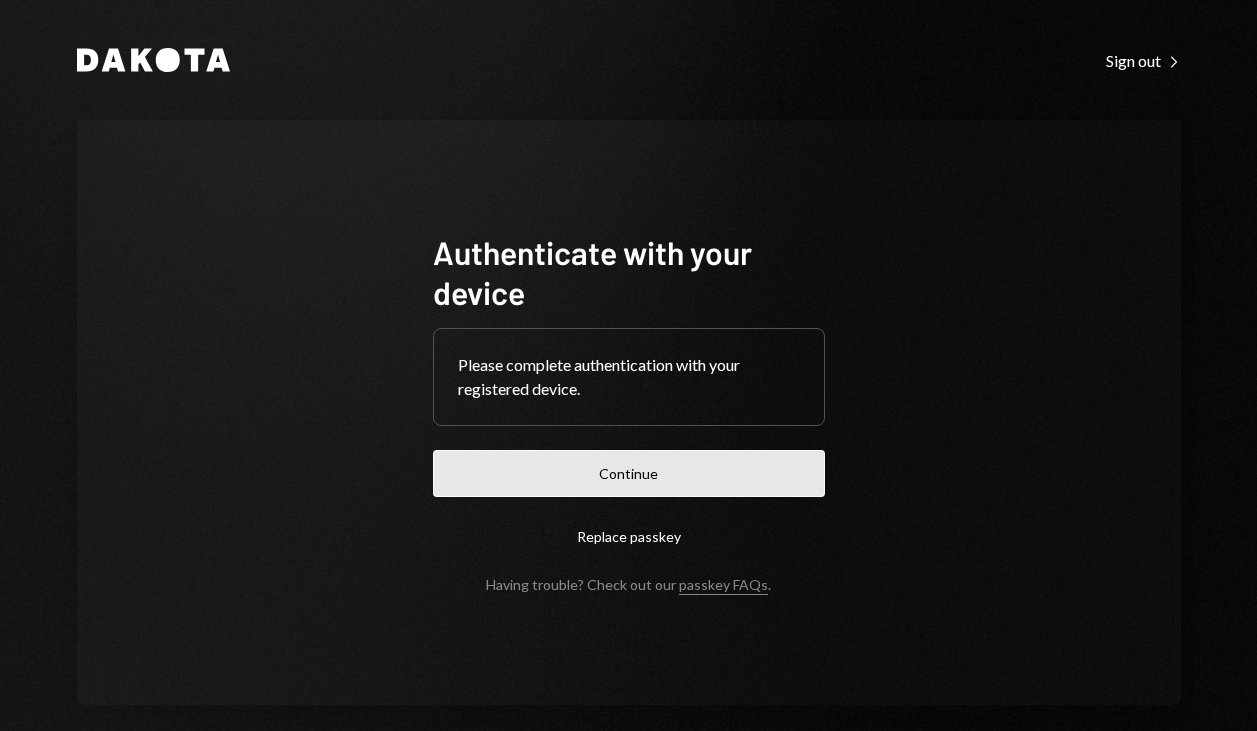 click on "Continue" at bounding box center (629, 473) 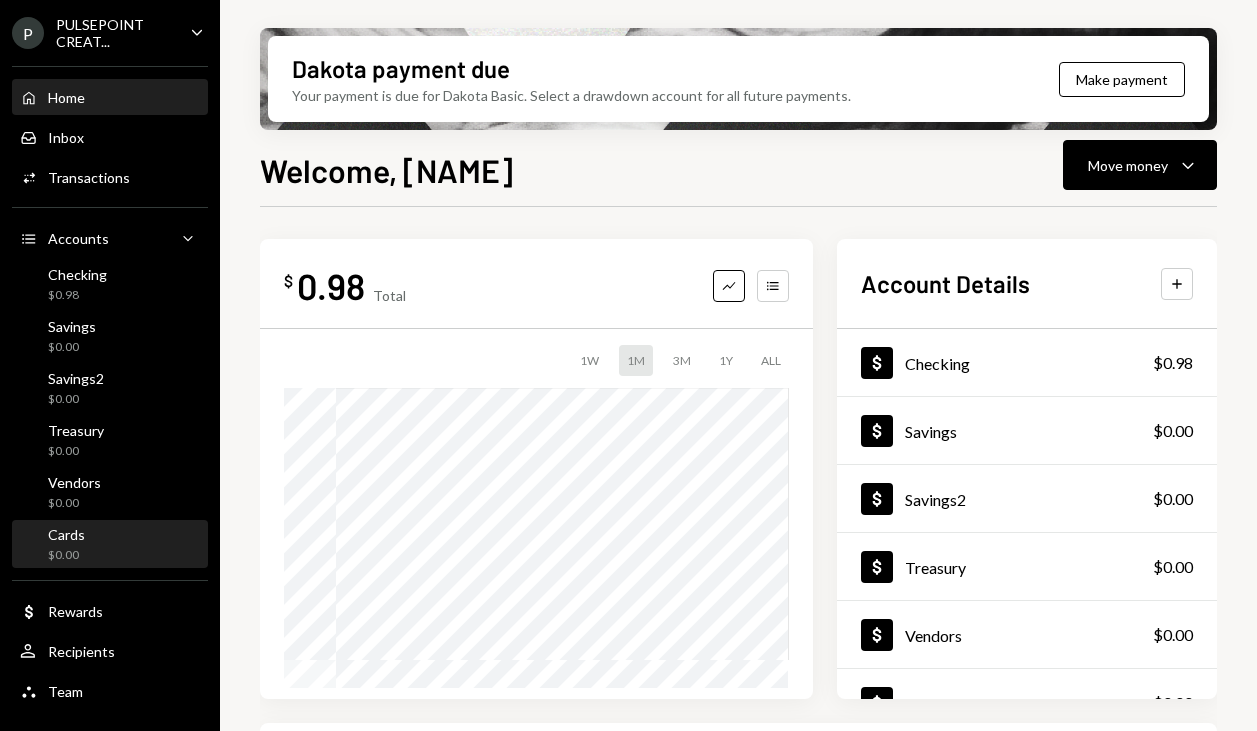 click on "Cards $0.00" at bounding box center [110, 545] 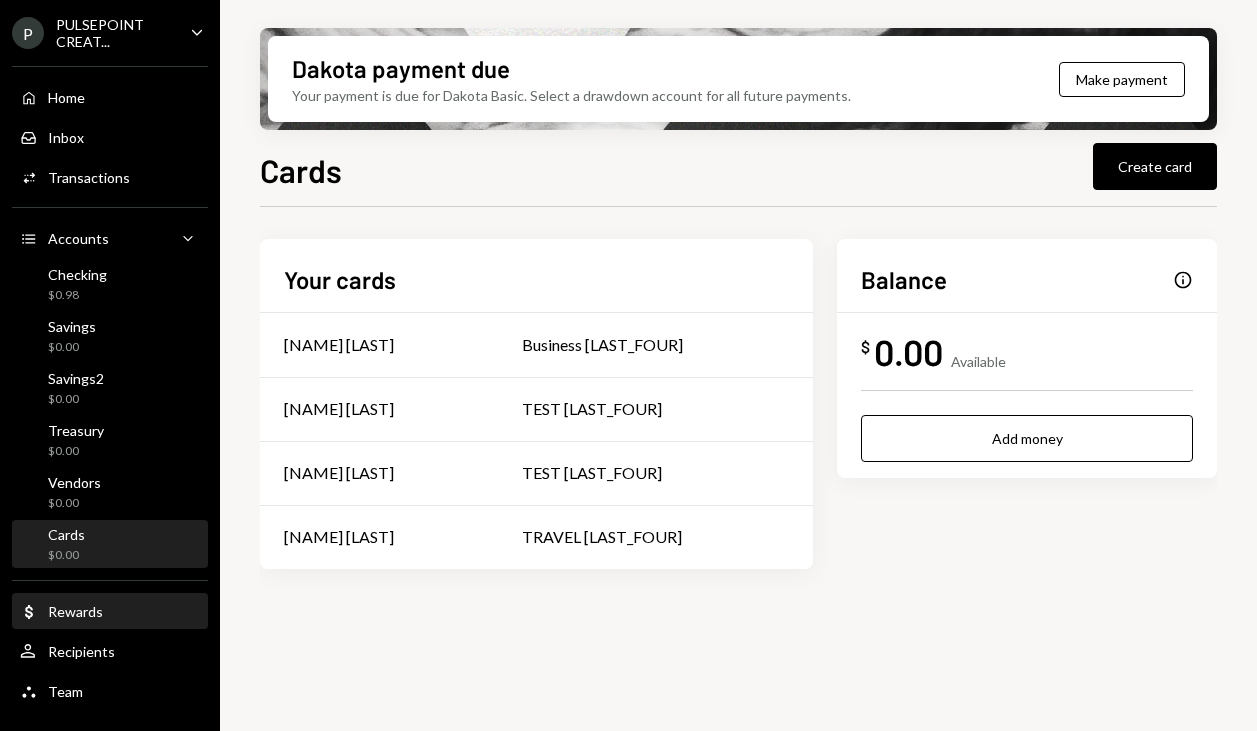 click on "Dollar Rewards" at bounding box center [110, 612] 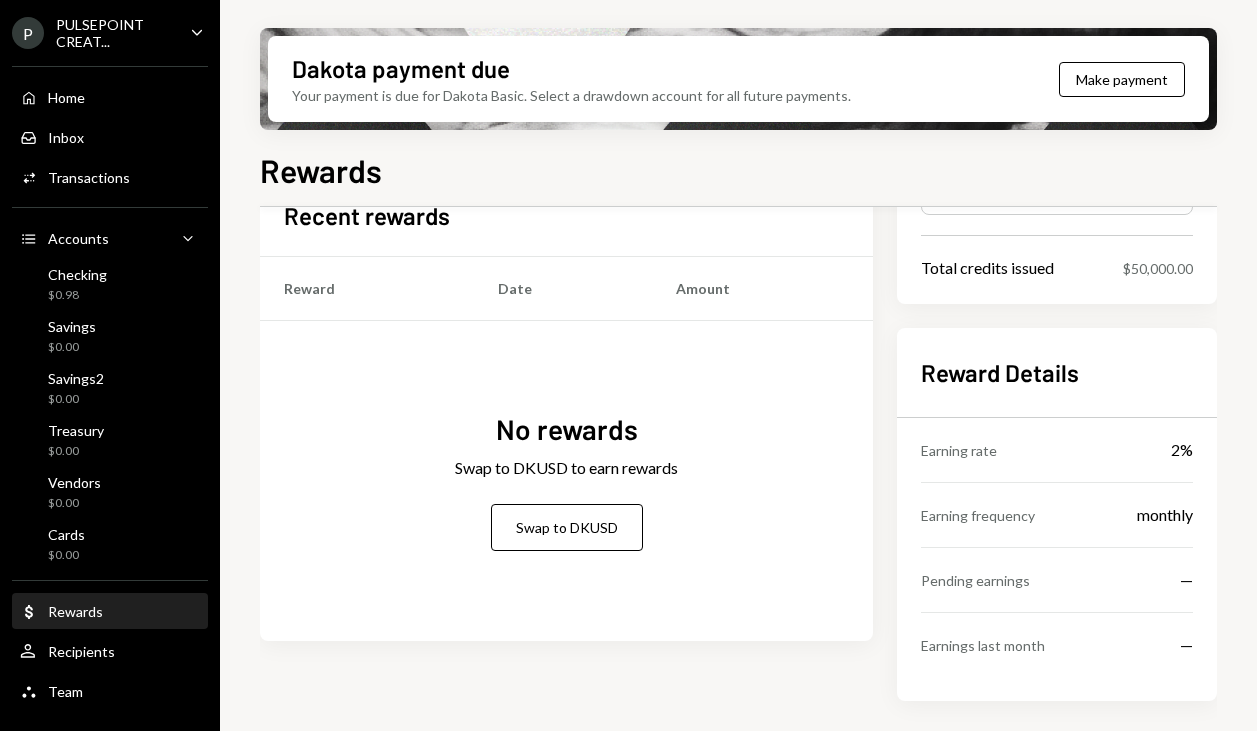 scroll, scrollTop: 227, scrollLeft: 0, axis: vertical 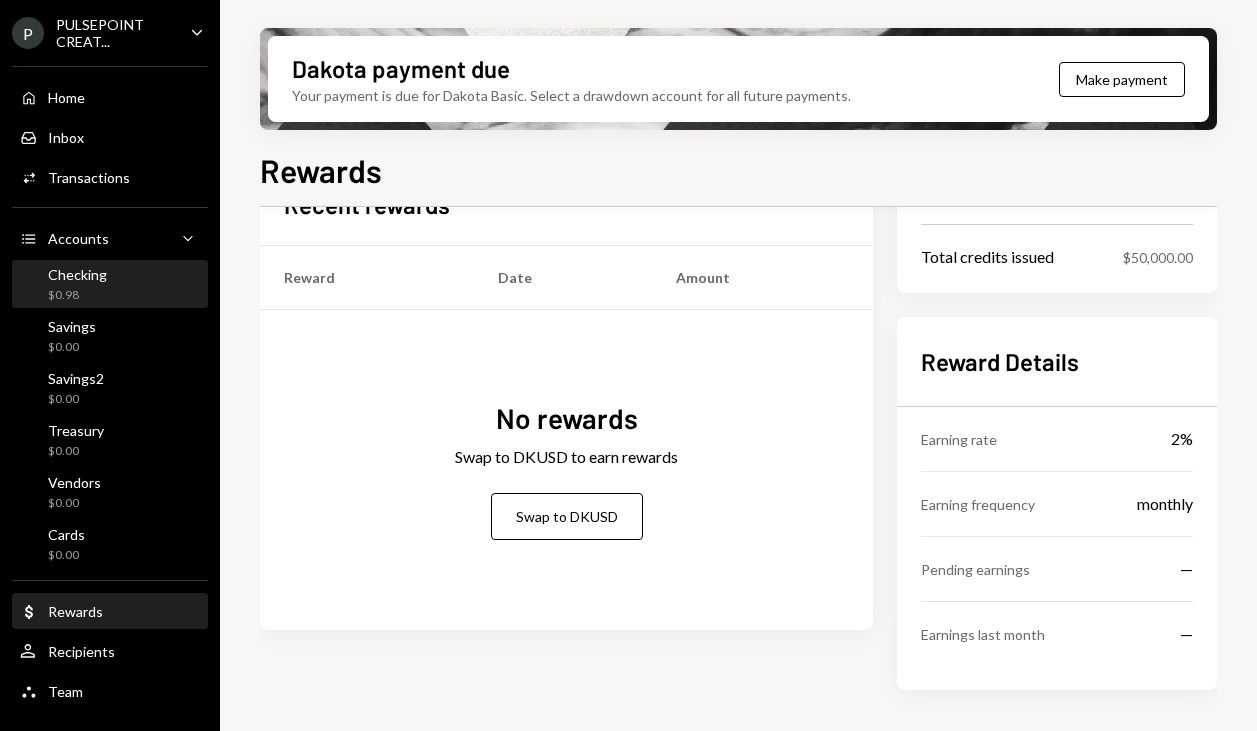 click on "Checking $[PRICE]" at bounding box center [110, 285] 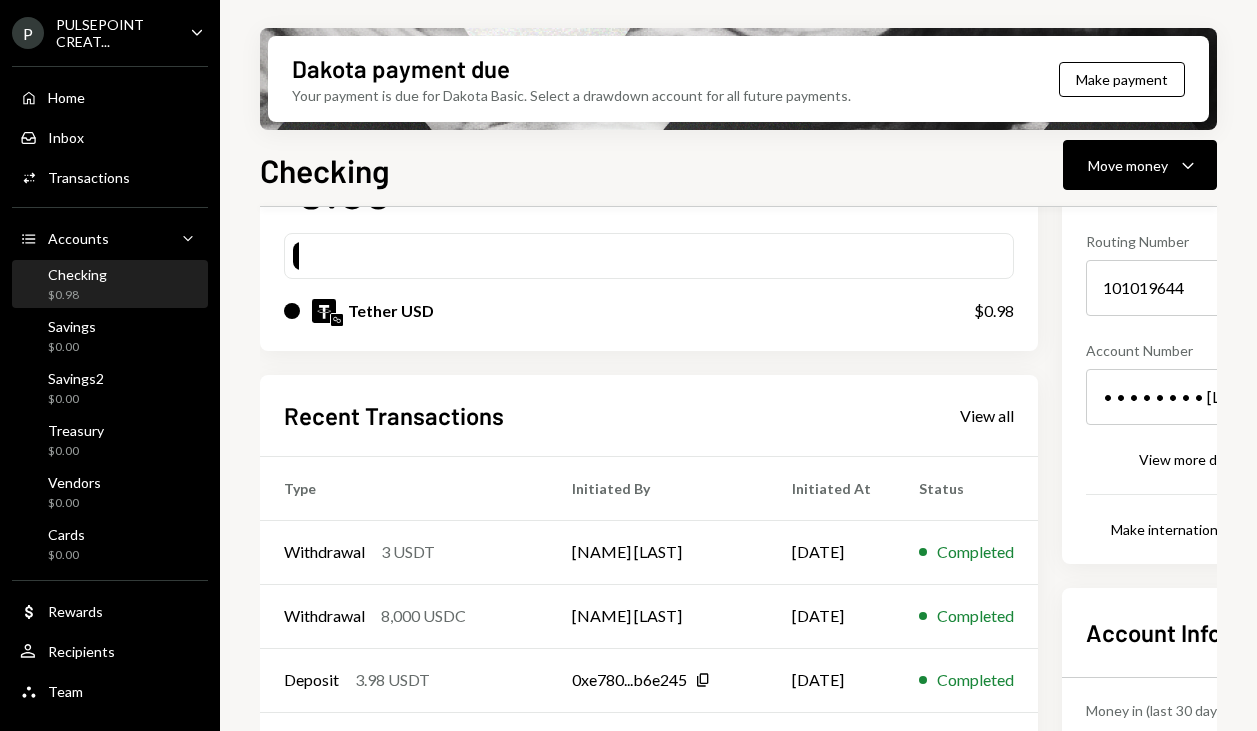 scroll, scrollTop: 184, scrollLeft: 117, axis: both 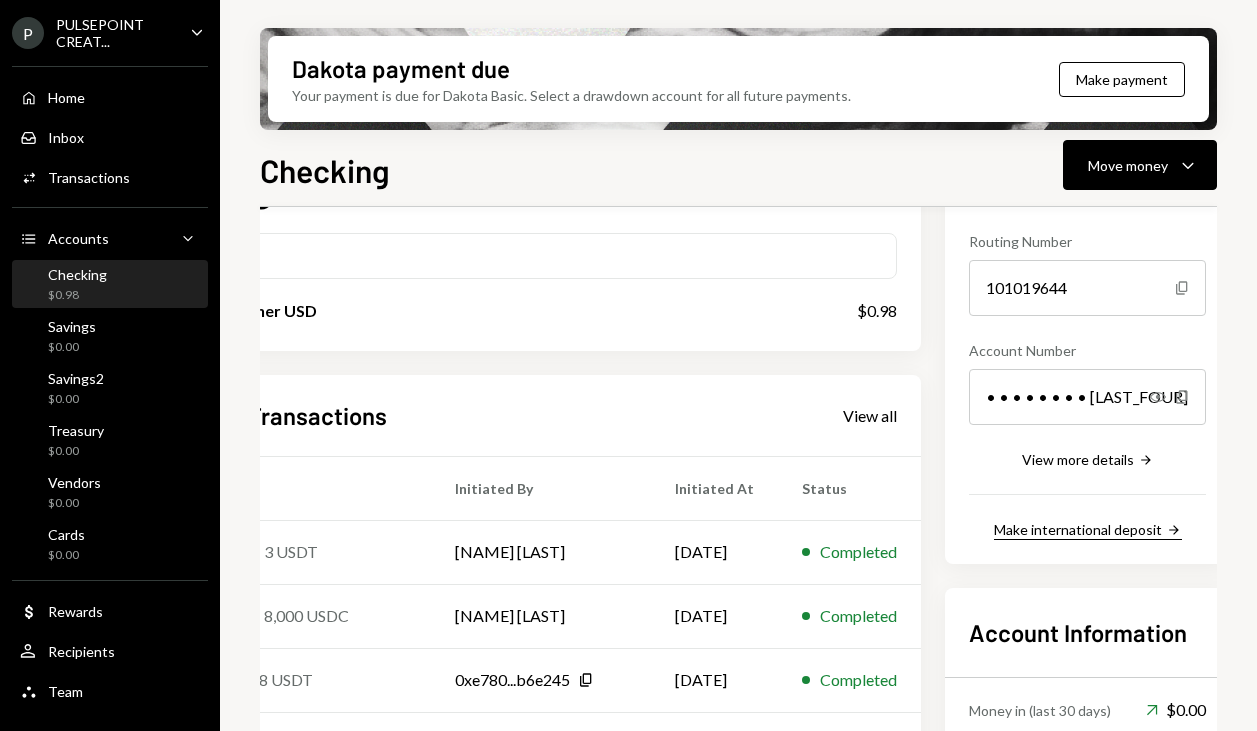 click on "Make international deposit" at bounding box center [1078, 529] 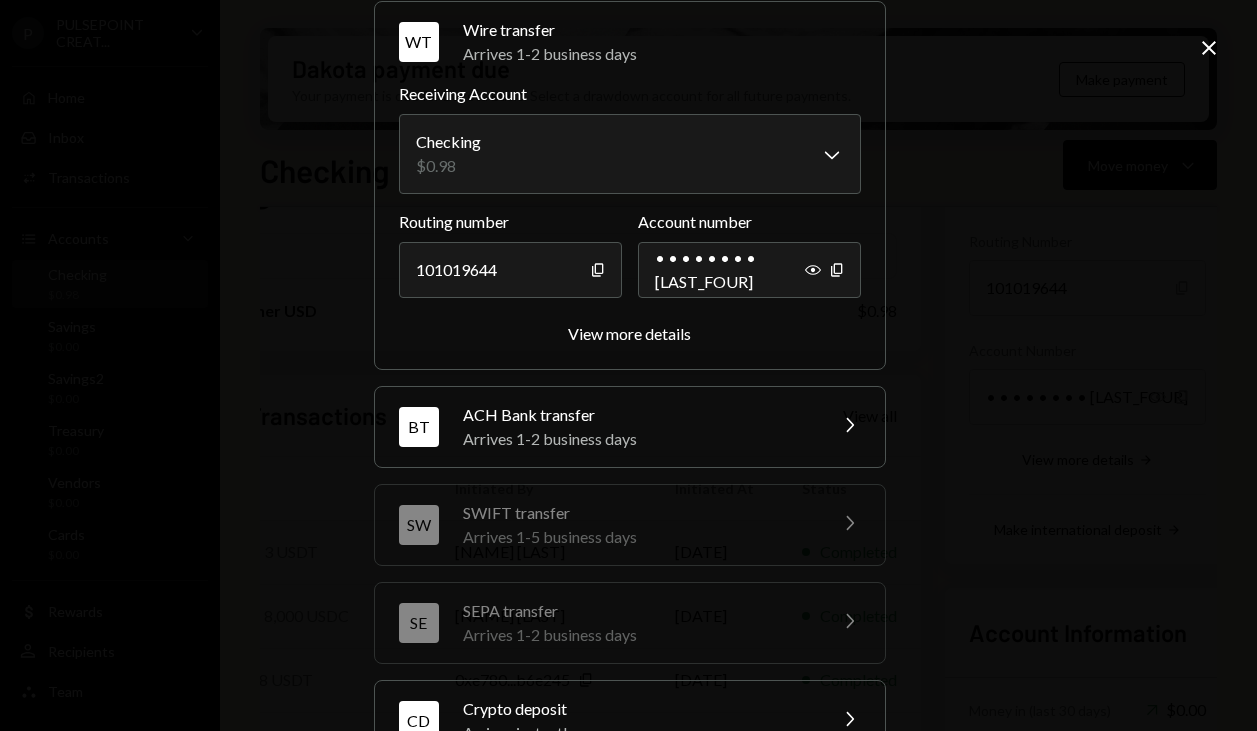 click on "SWIFT transfer" at bounding box center (638, 513) 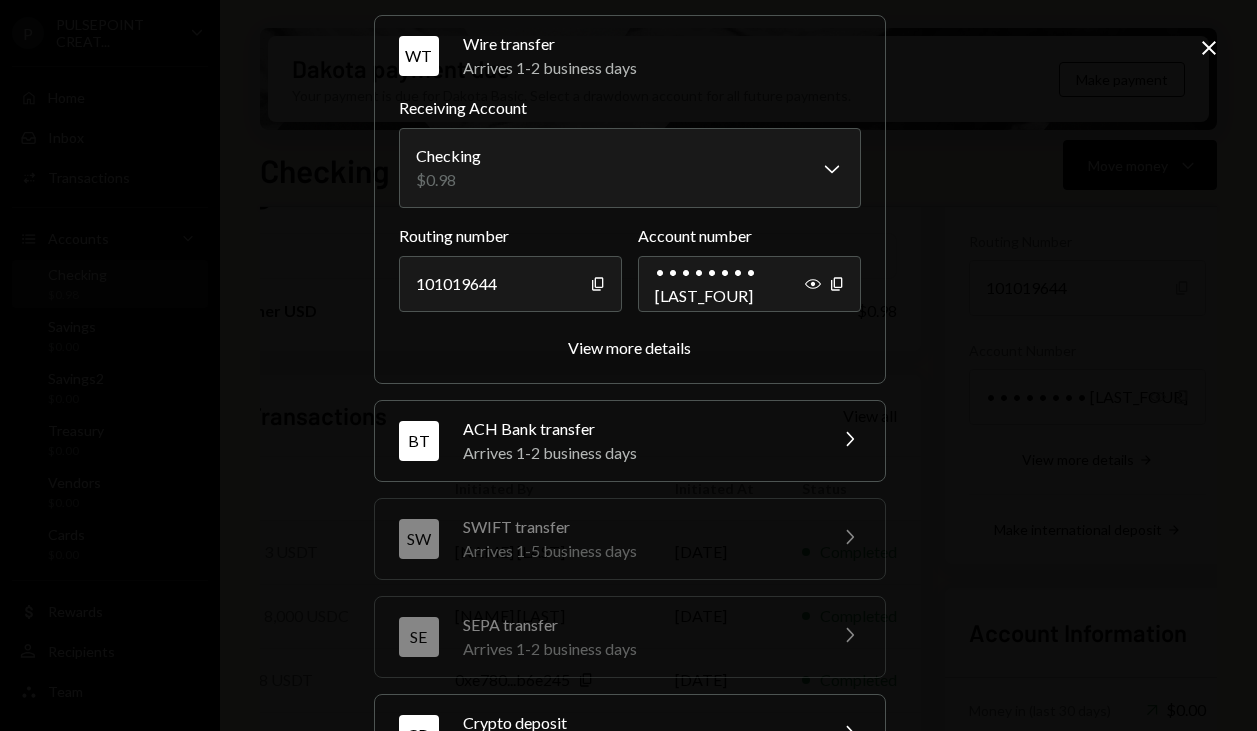 scroll, scrollTop: 0, scrollLeft: 0, axis: both 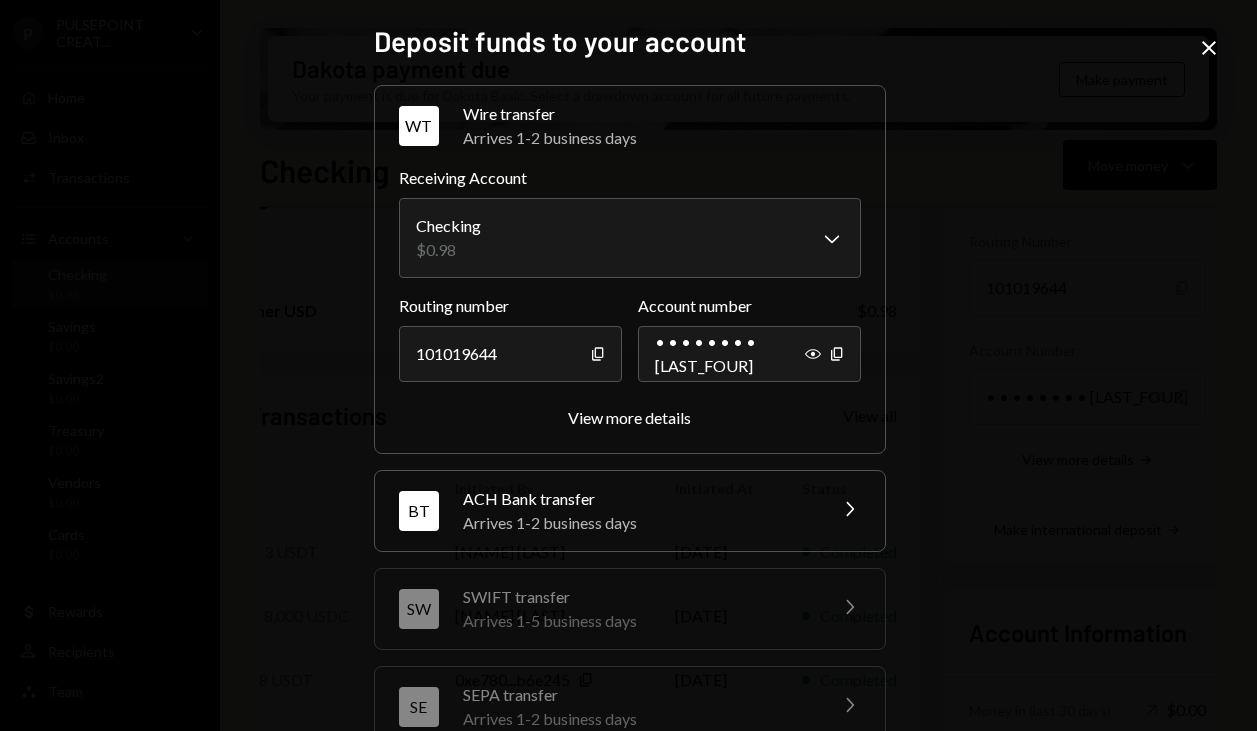 click on "Arrives 1-5 business days" at bounding box center (638, 621) 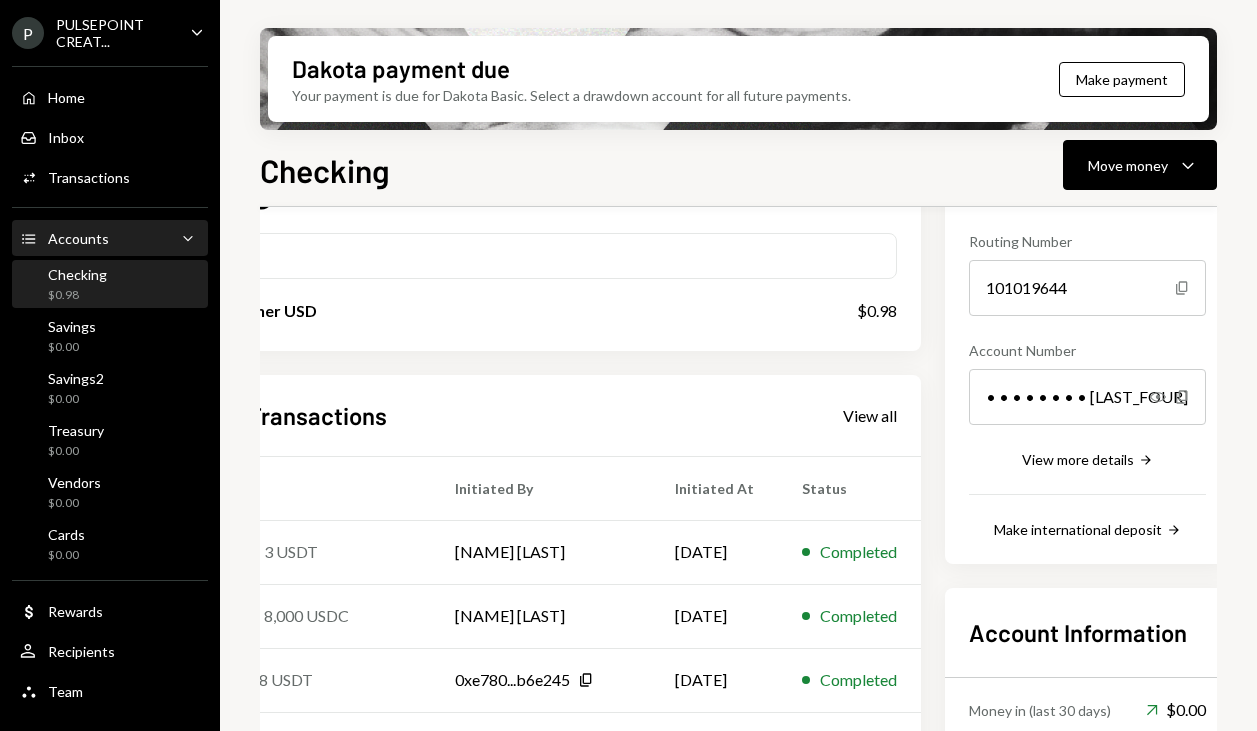 click on "Accounts Accounts Caret Down" at bounding box center (110, 239) 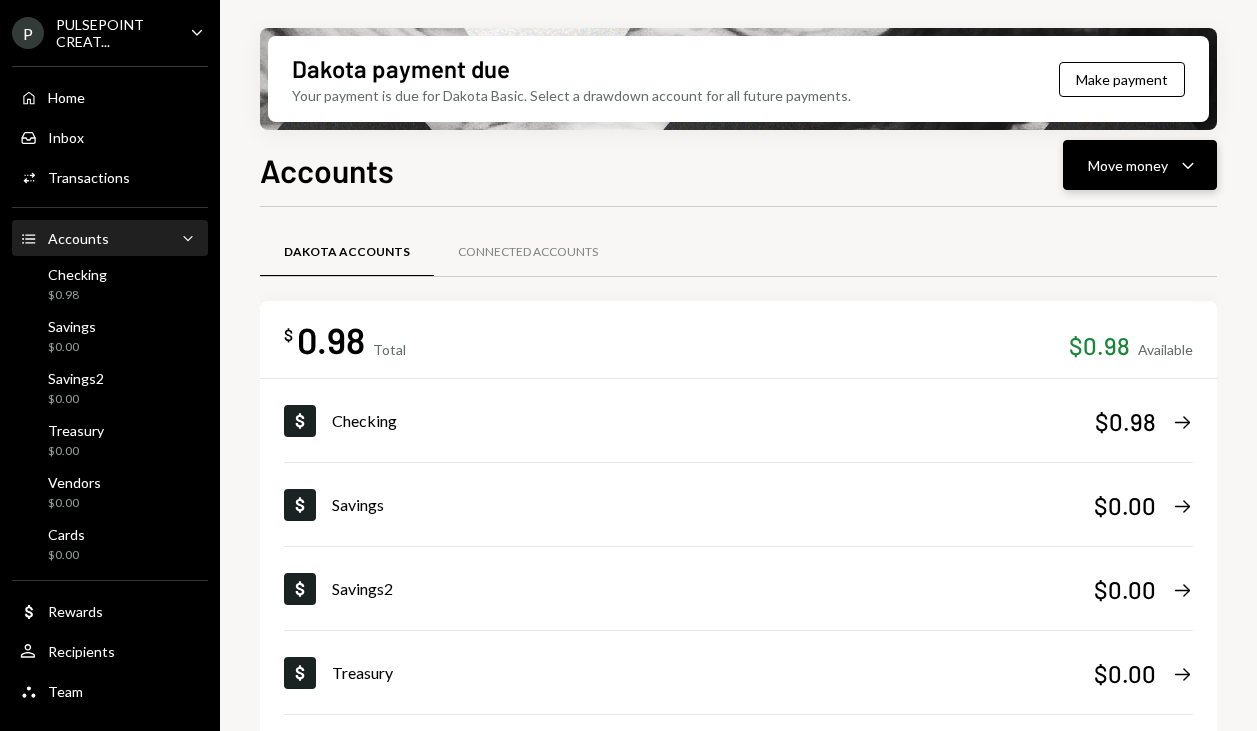 click on "Move money" at bounding box center (1128, 165) 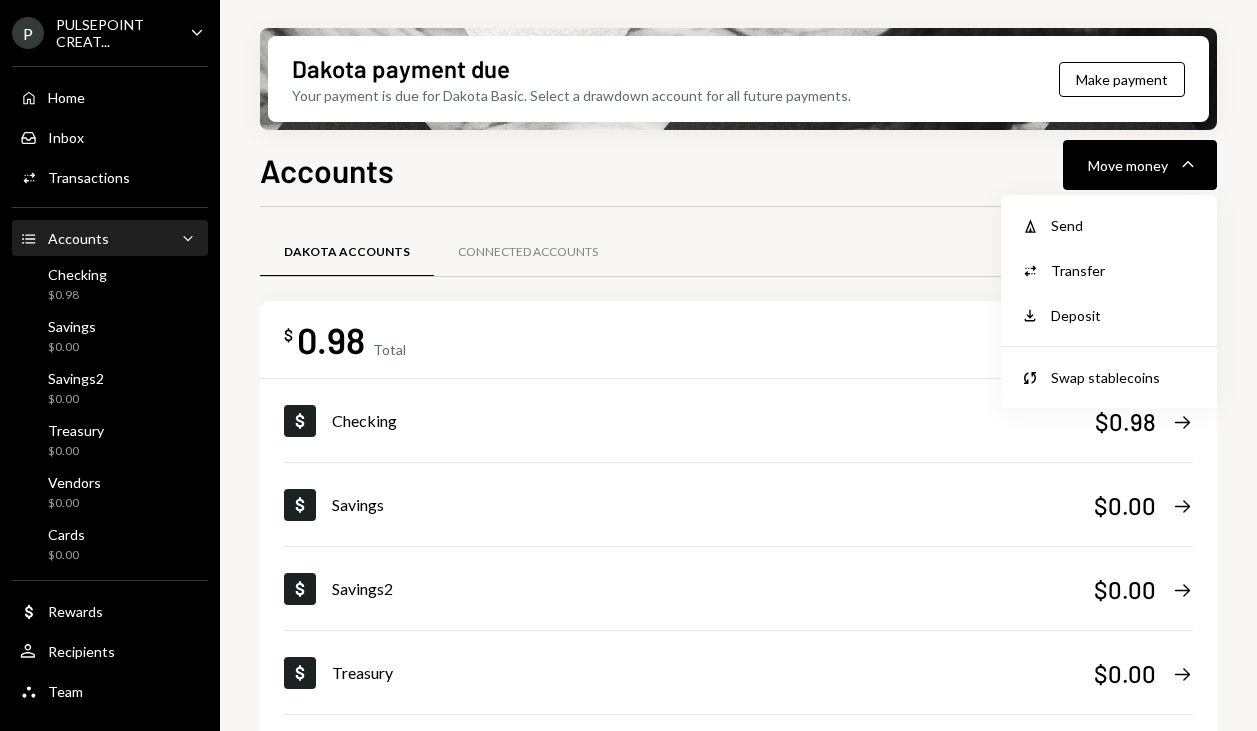 click on "Dakota Accounts Connected Accounts $ 0.98 Total $0.98 Available Dollar Checking $0.98 Right Arrow Dollar Savings $0.00 Right Arrow Dollar Savings2 $0.00 Right Arrow Dollar Treasury $0.00 Right Arrow Dollar Vendors $0.00 Right Arrow Dollar Cards $0.00 Right Arrow Plus Add new account" at bounding box center (738, 605) 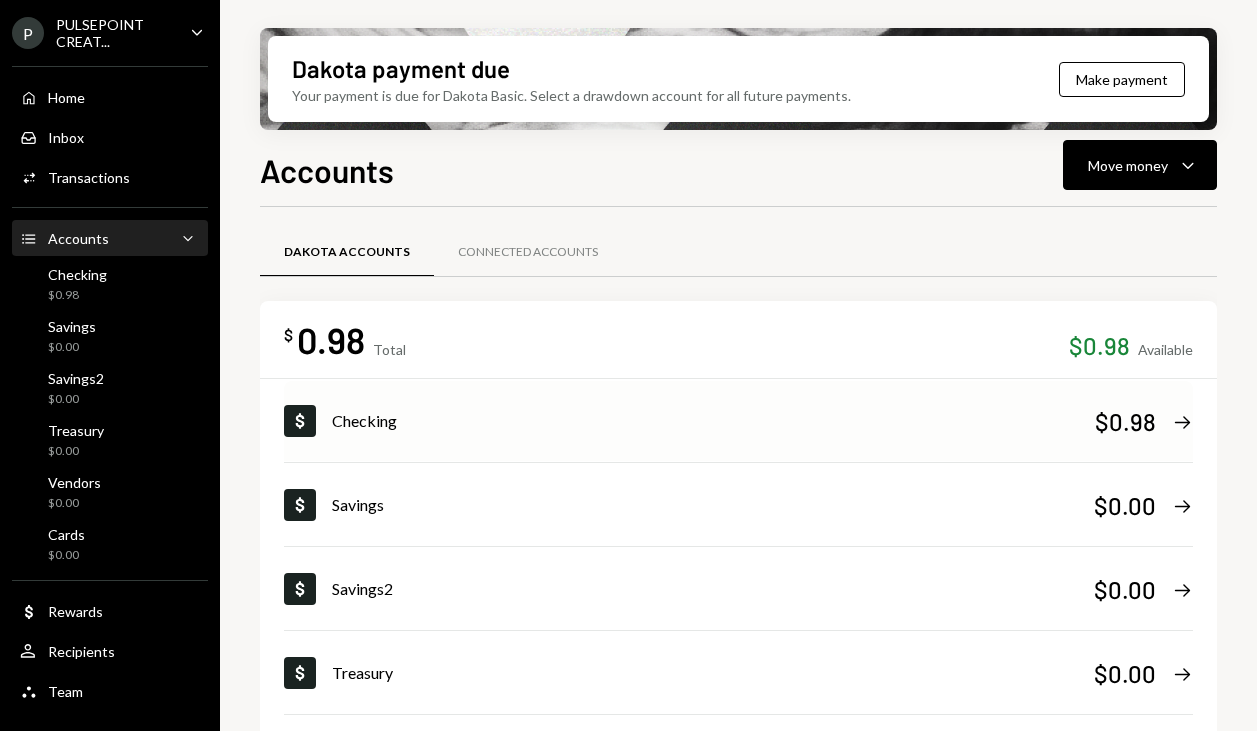 scroll, scrollTop: 249, scrollLeft: 0, axis: vertical 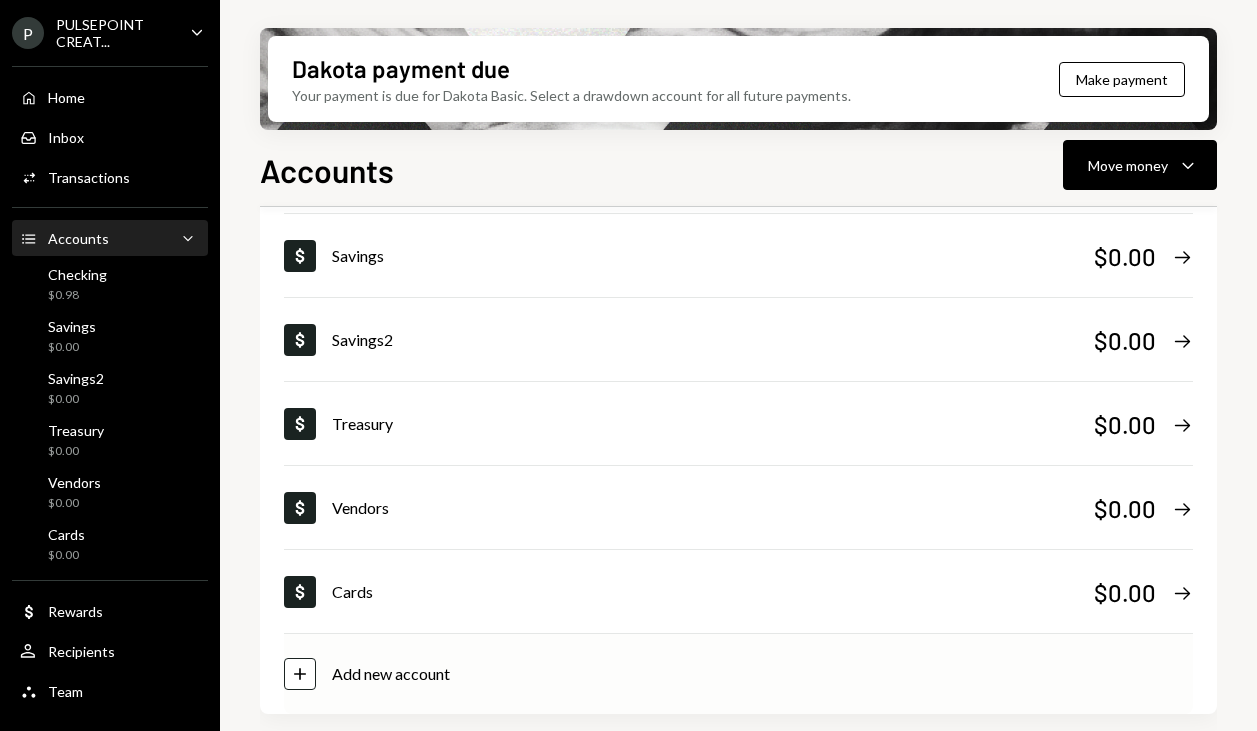 click on "Add new account" at bounding box center (391, 674) 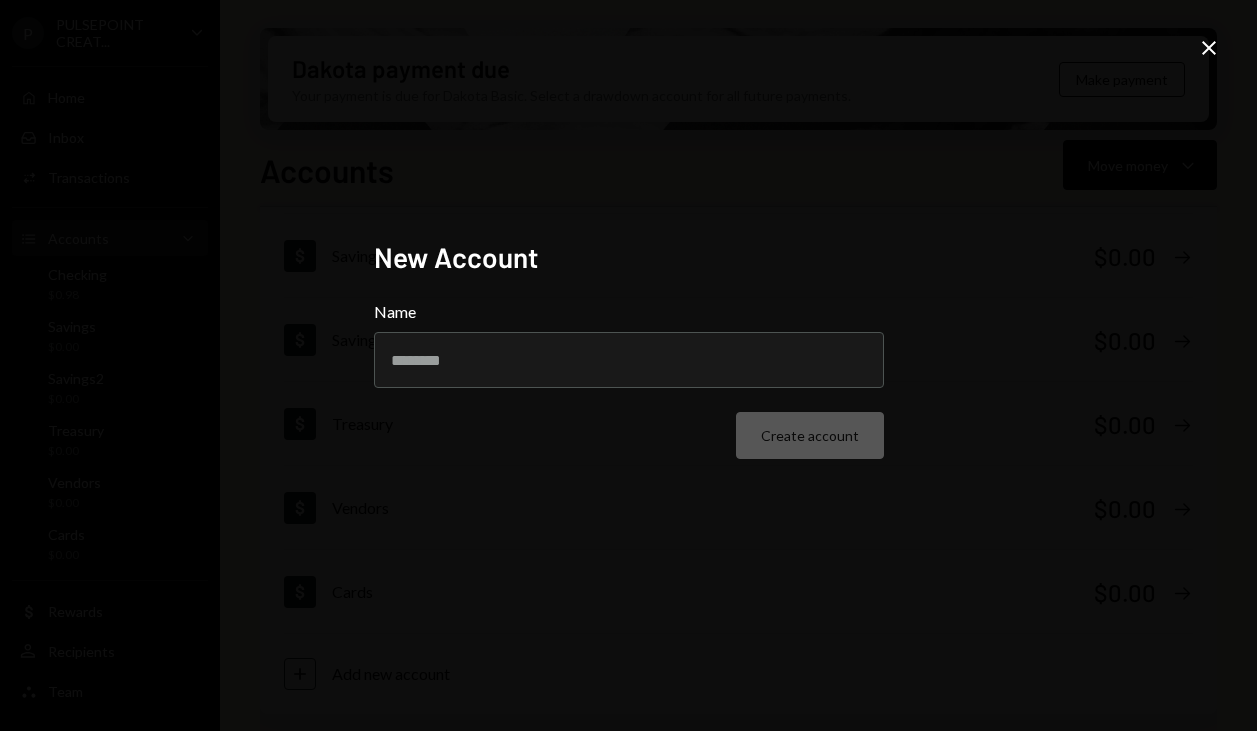 click on "Close" 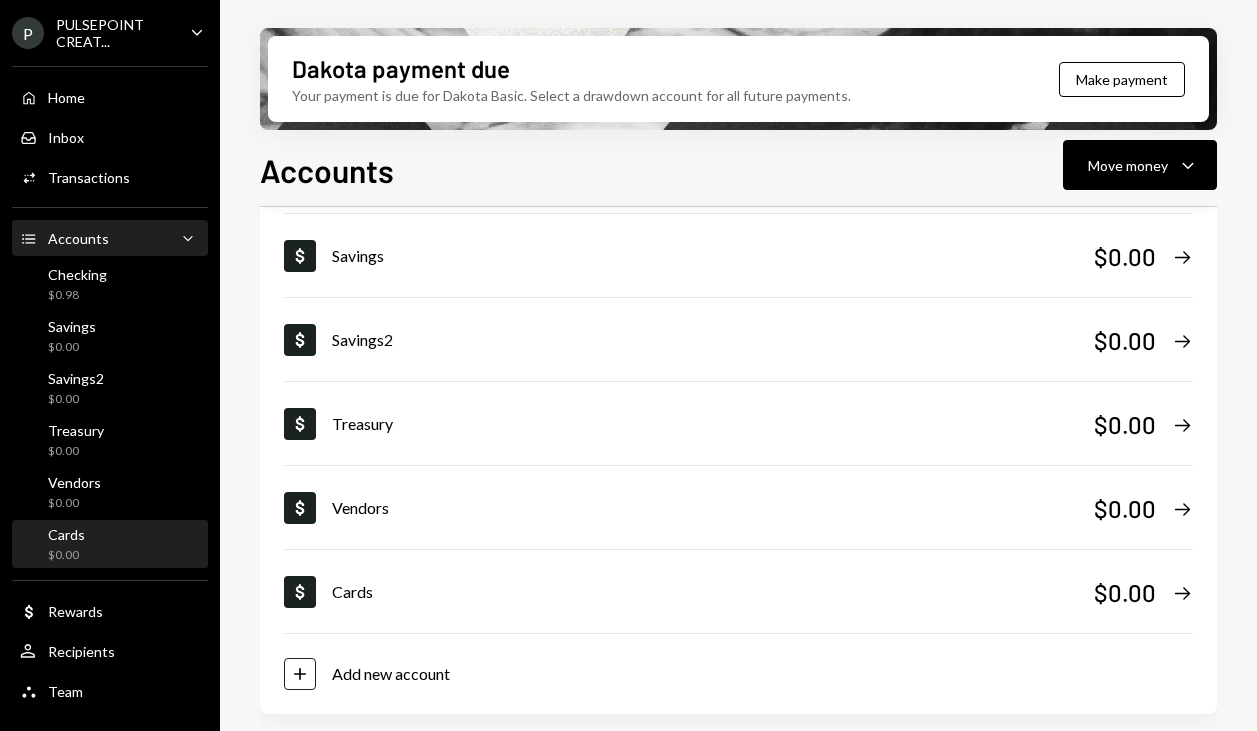click on "Cards $0.00" at bounding box center (110, 545) 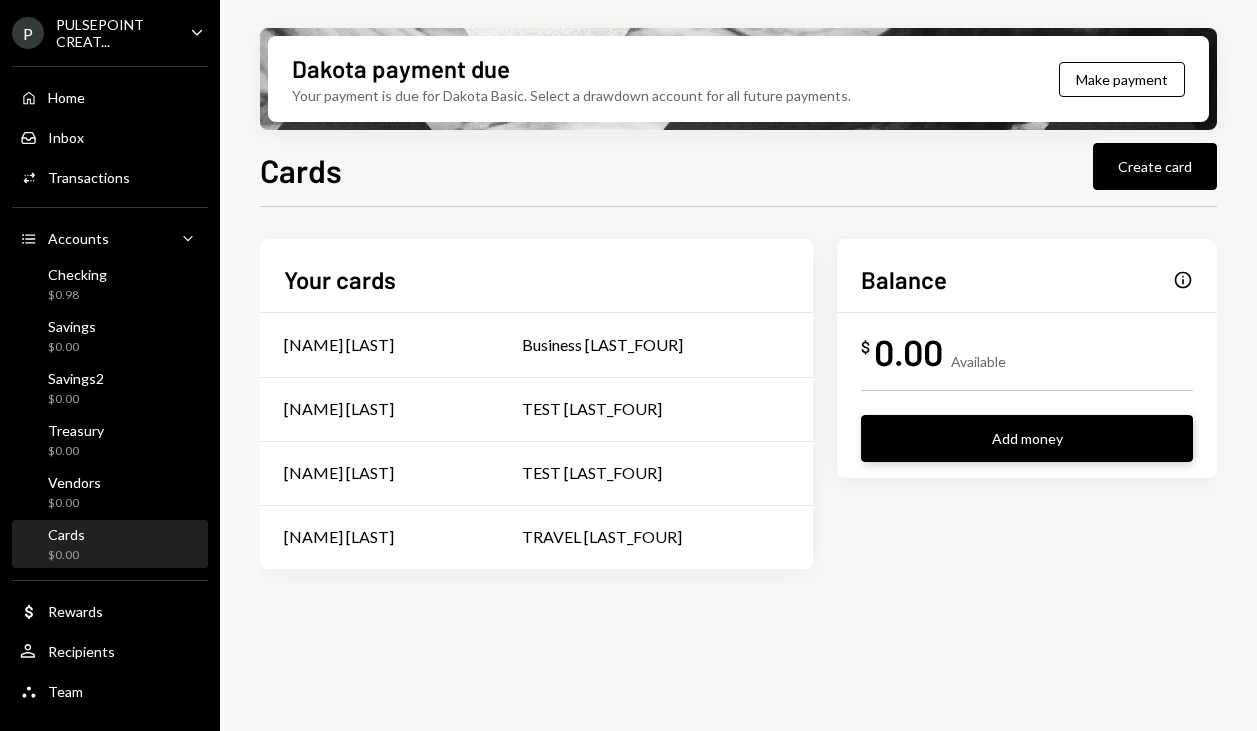 click on "Add money" at bounding box center [1027, 438] 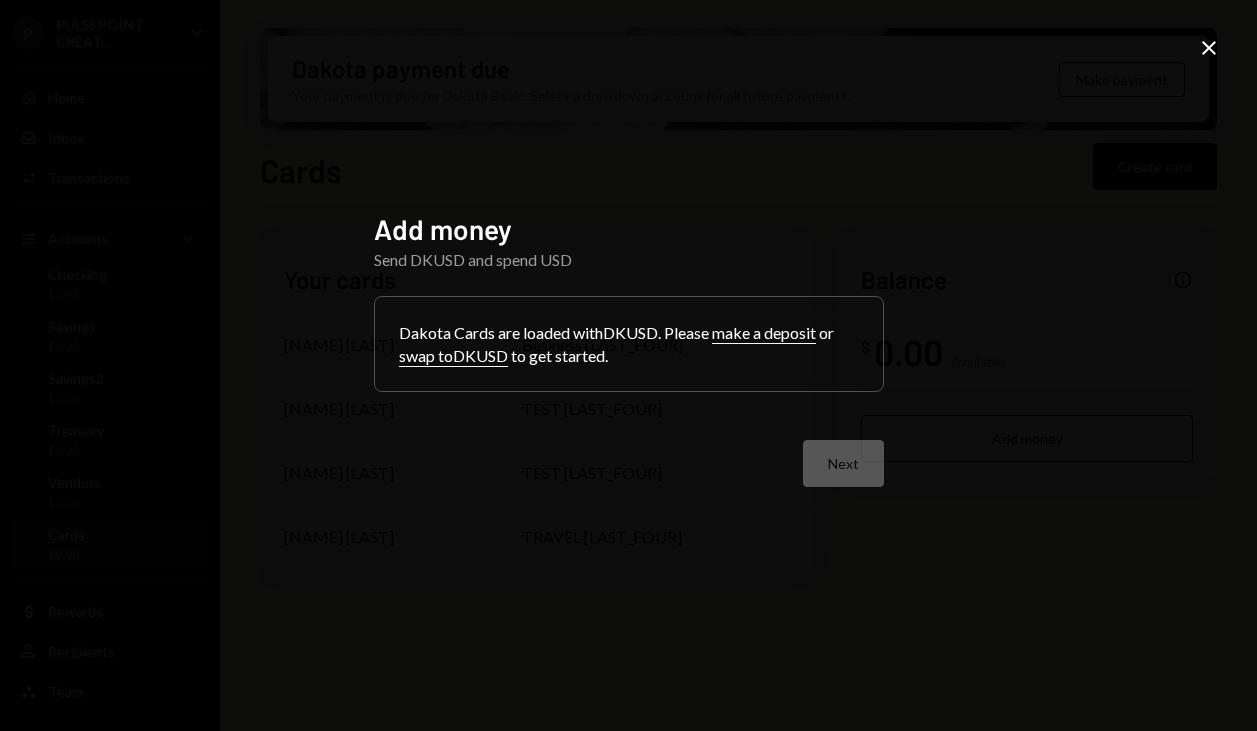 click on "Close" 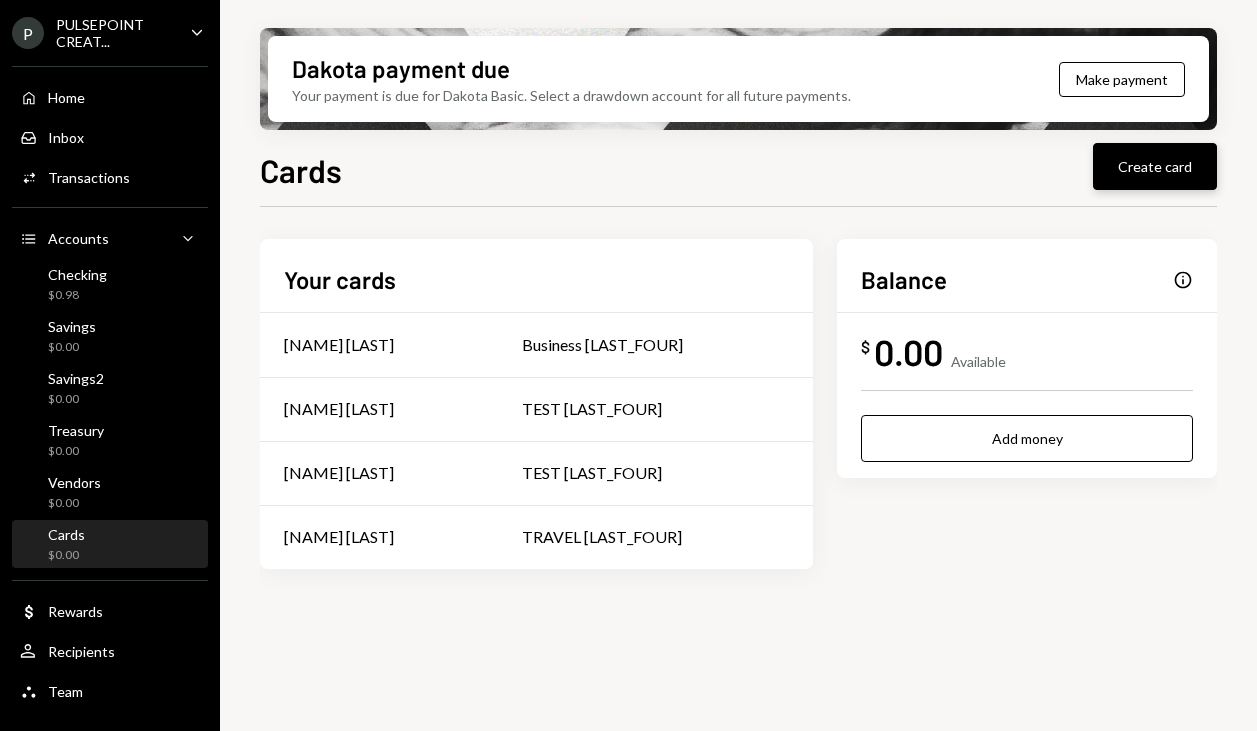 click on "Create card" at bounding box center [1155, 166] 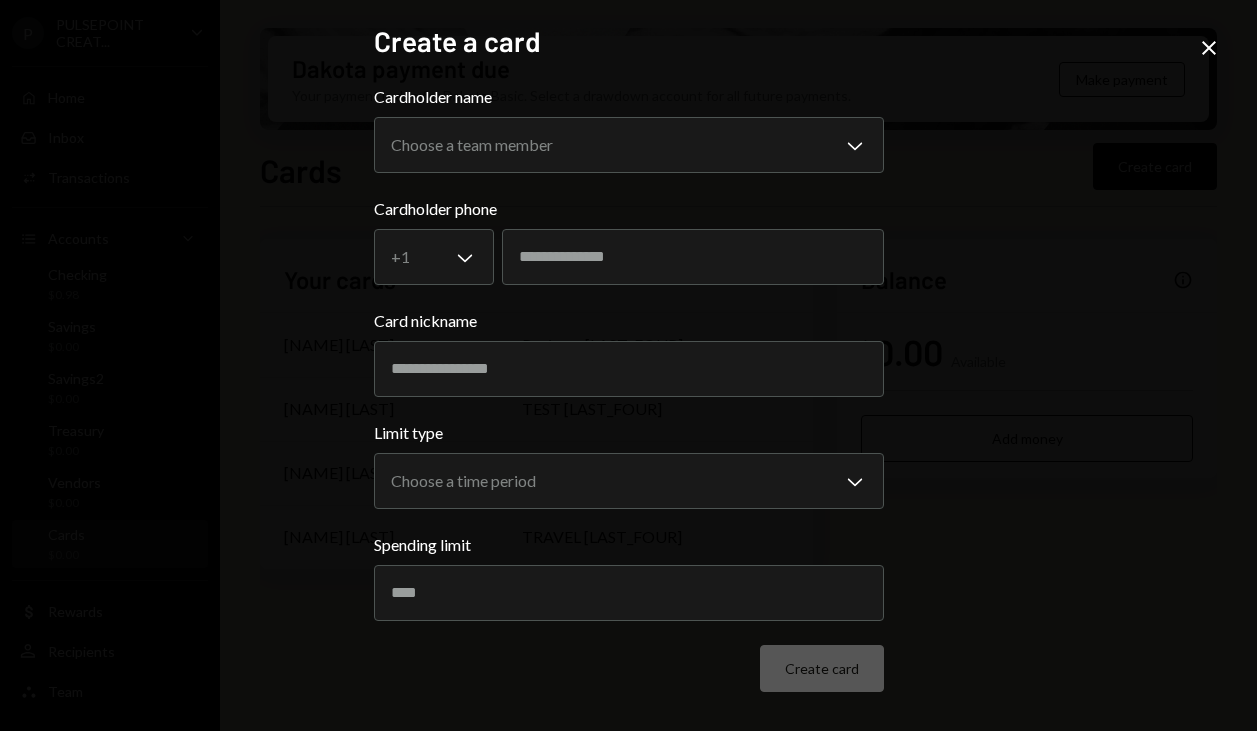 click on "Close" 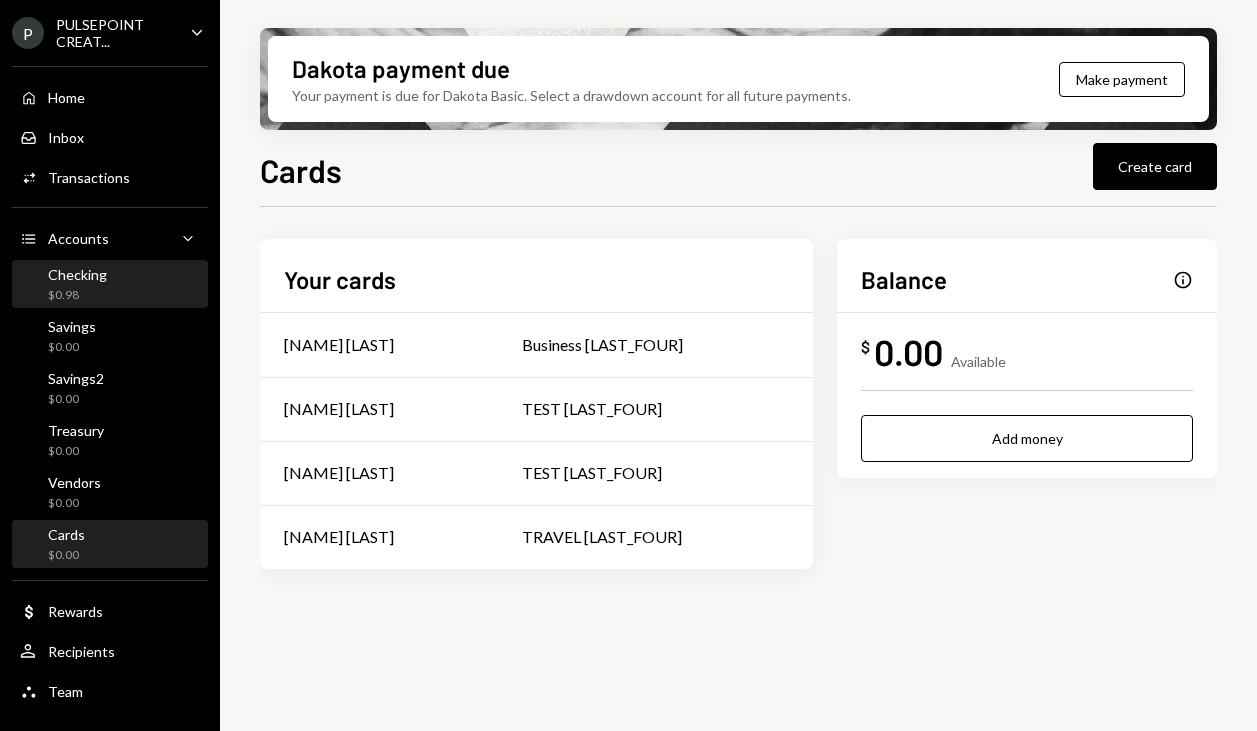 click on "Checking" at bounding box center (77, 274) 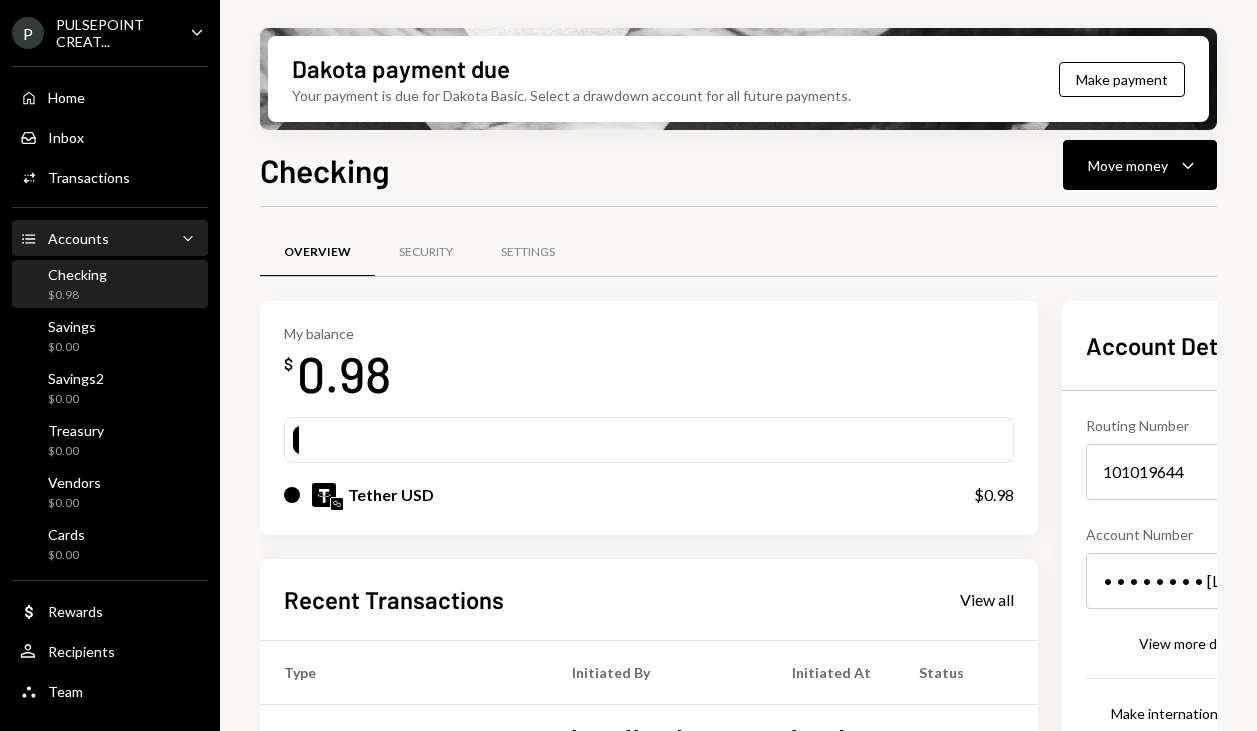 click on "Accounts Accounts Caret Down" at bounding box center (110, 239) 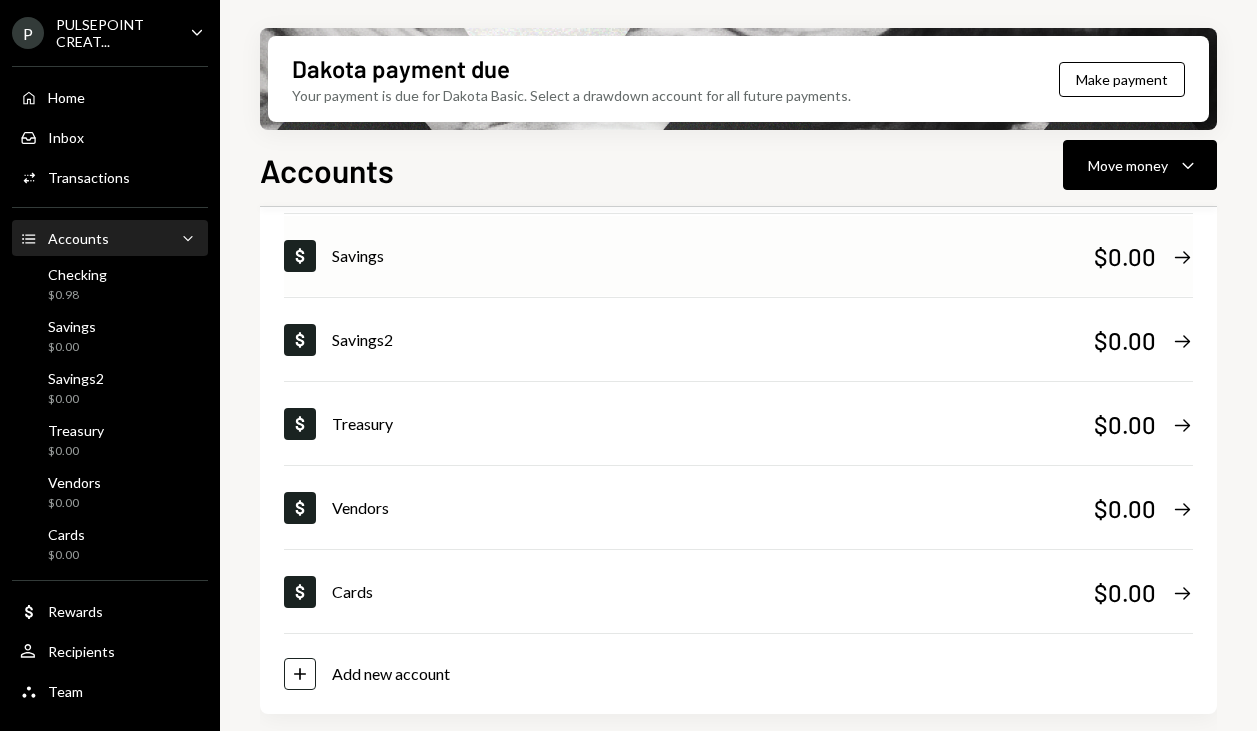 scroll, scrollTop: 0, scrollLeft: 0, axis: both 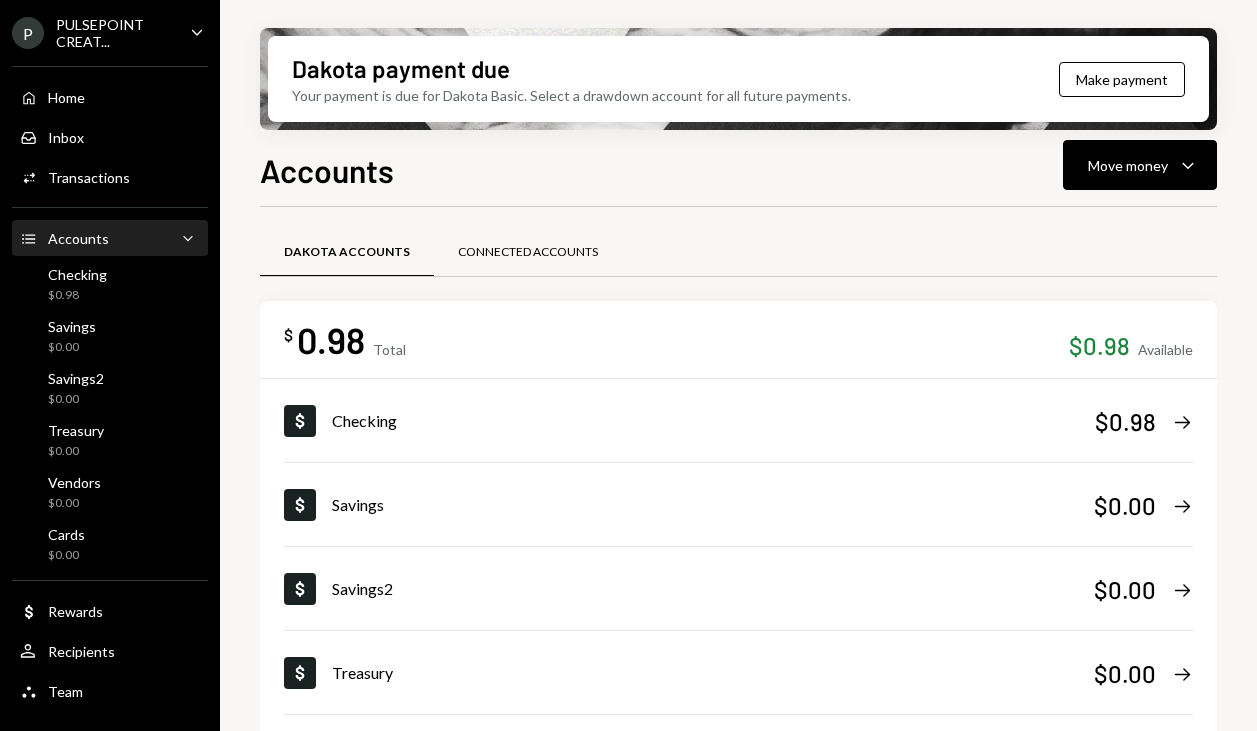 click on "Connected Accounts" at bounding box center (528, 253) 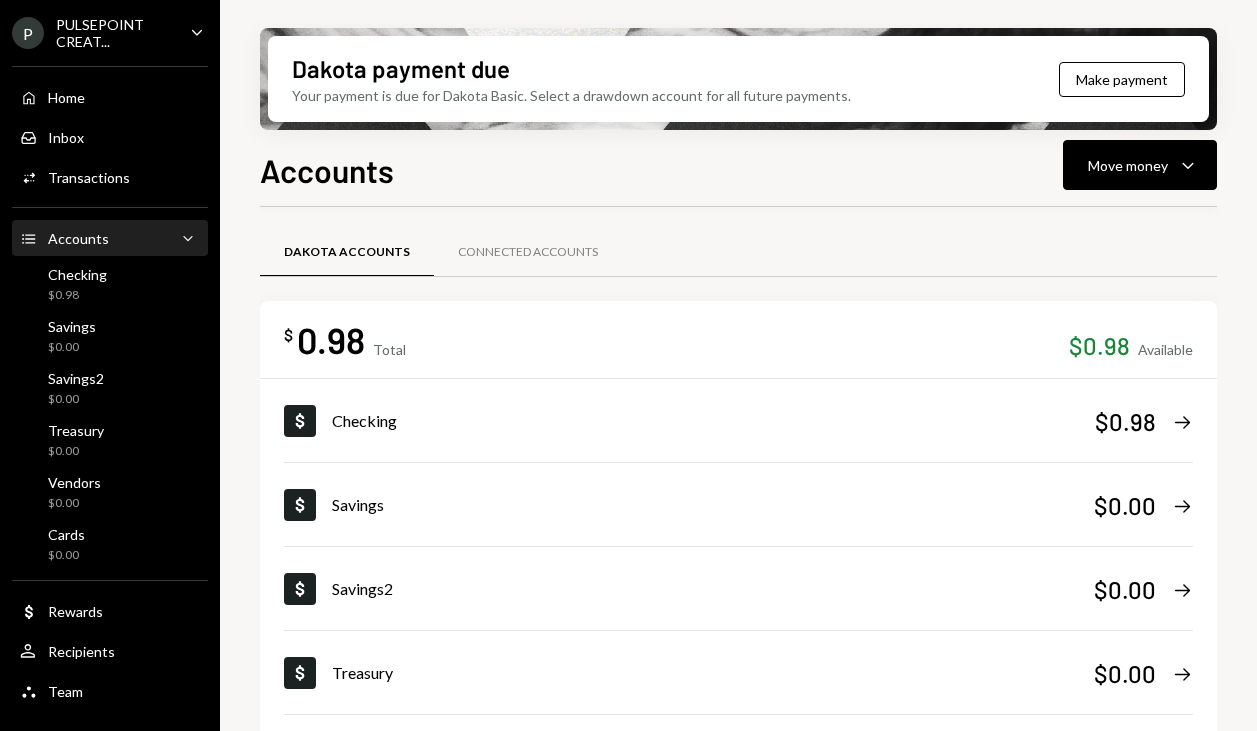 scroll, scrollTop: 0, scrollLeft: 0, axis: both 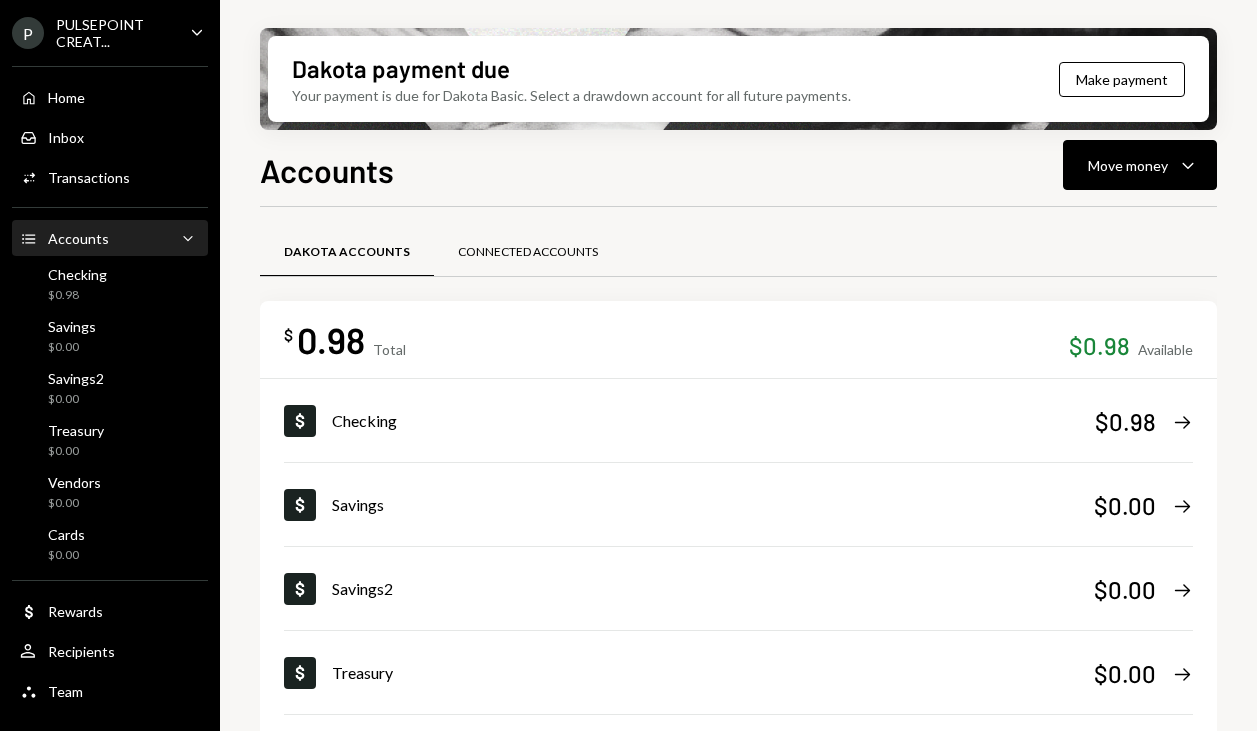 click on "Connected Accounts" at bounding box center (528, 252) 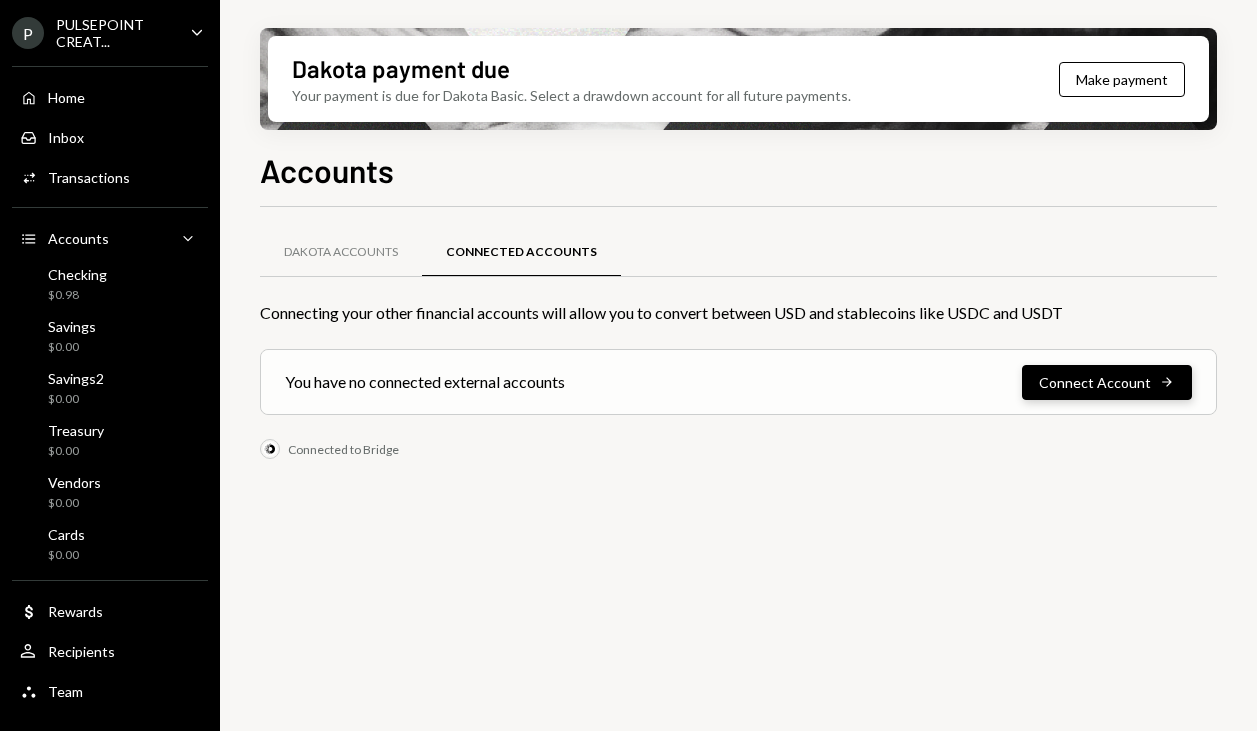 click on "Connect Account Right Arrow" at bounding box center (1107, 382) 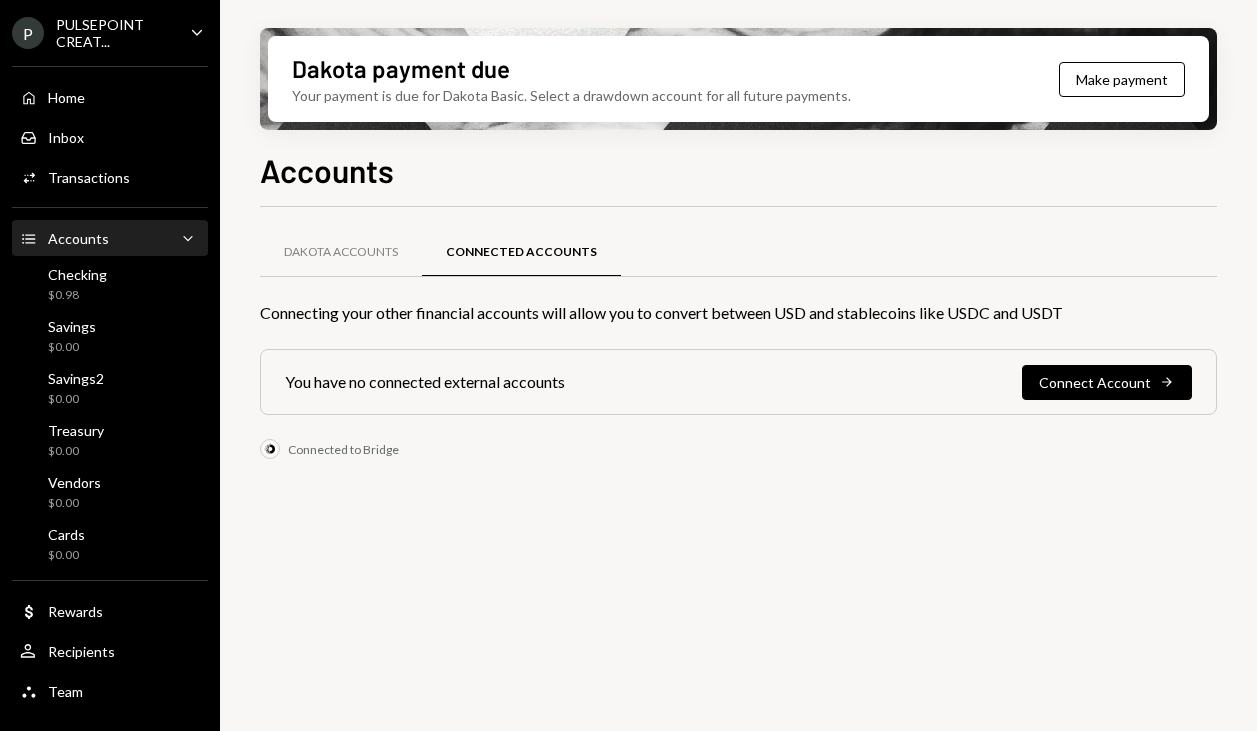 click on "Accounts Accounts Caret Down" at bounding box center (110, 239) 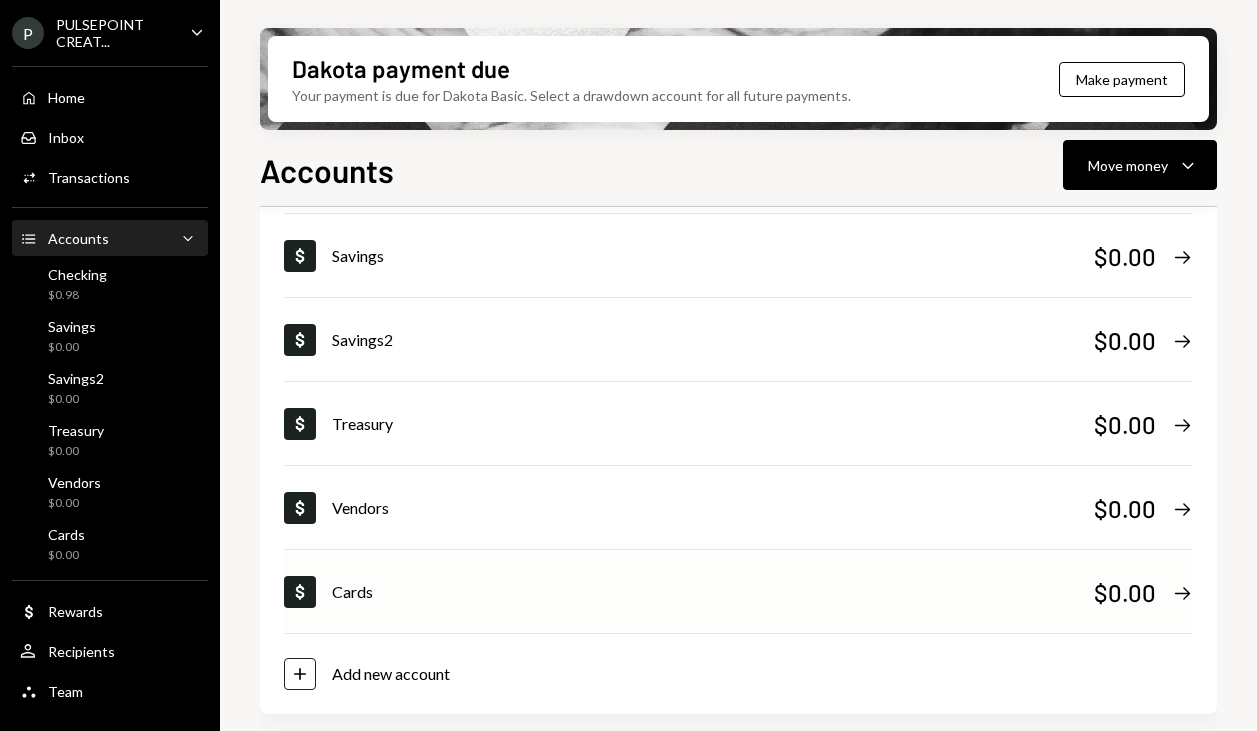 scroll, scrollTop: 0, scrollLeft: 0, axis: both 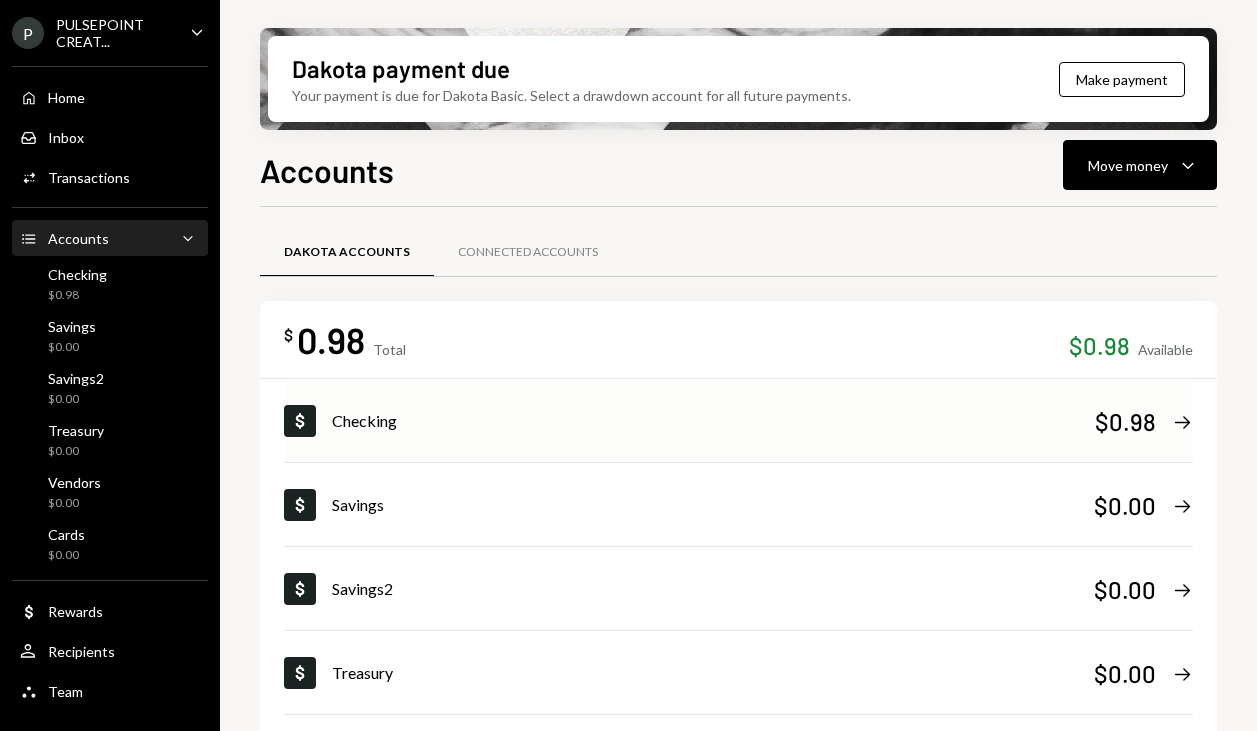 click on "Checking" at bounding box center (713, 421) 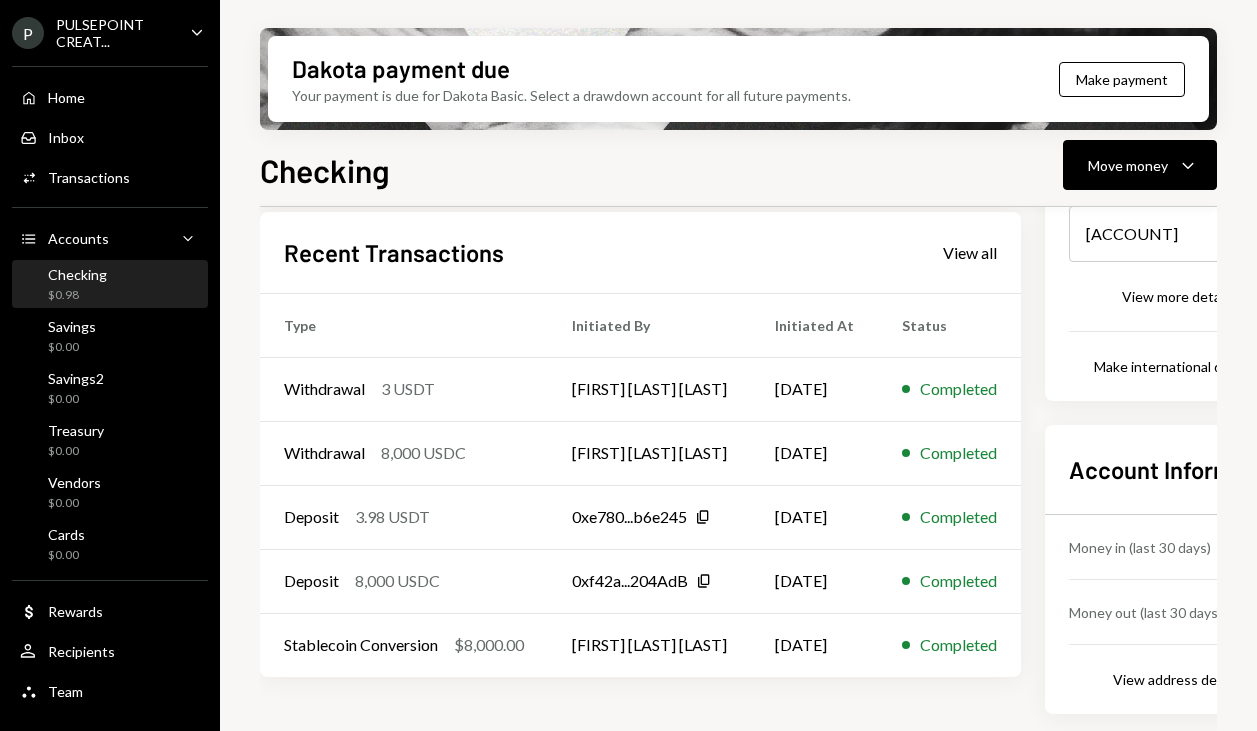 scroll, scrollTop: 347, scrollLeft: 117, axis: both 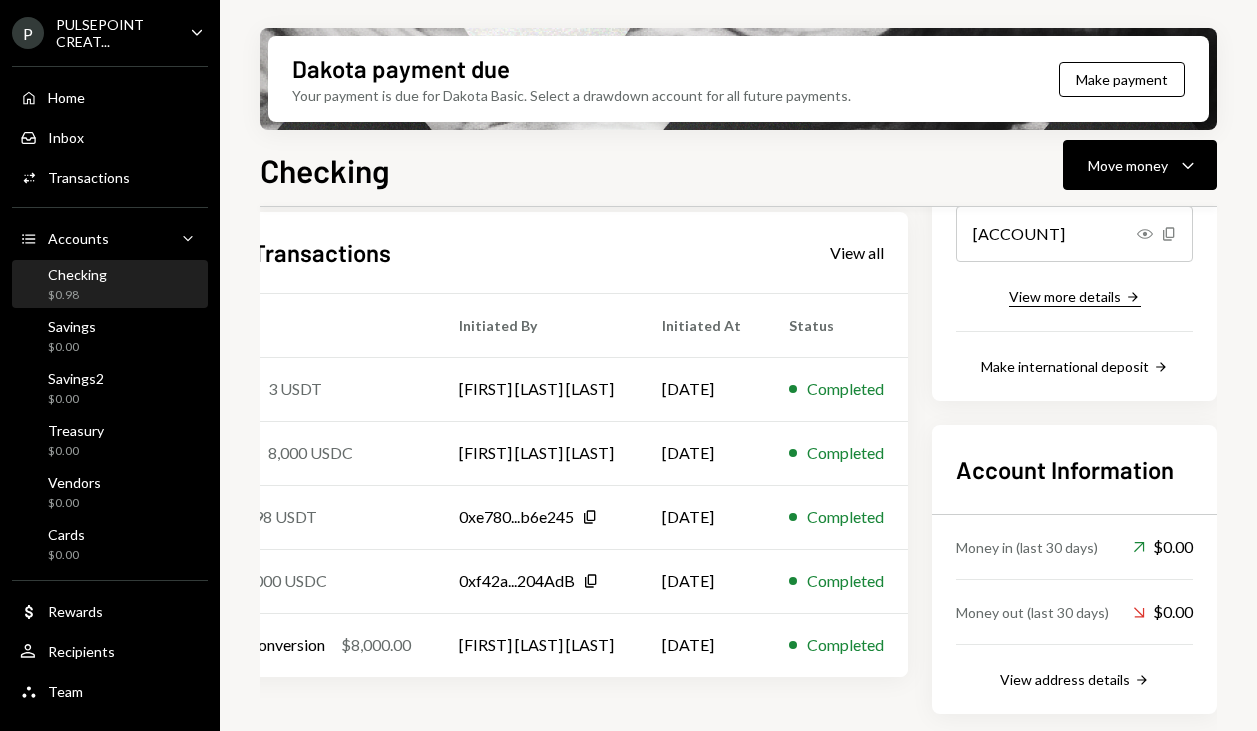 click on "View more details" at bounding box center (1065, 296) 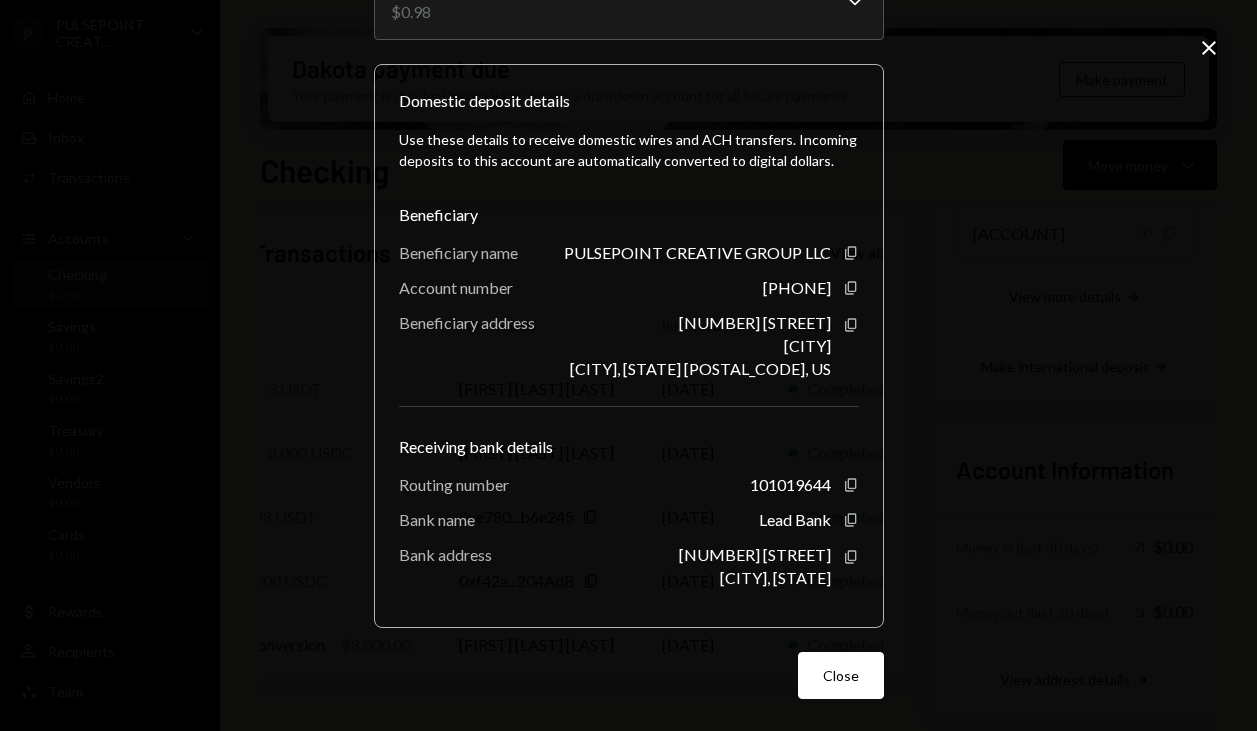 scroll, scrollTop: 0, scrollLeft: 0, axis: both 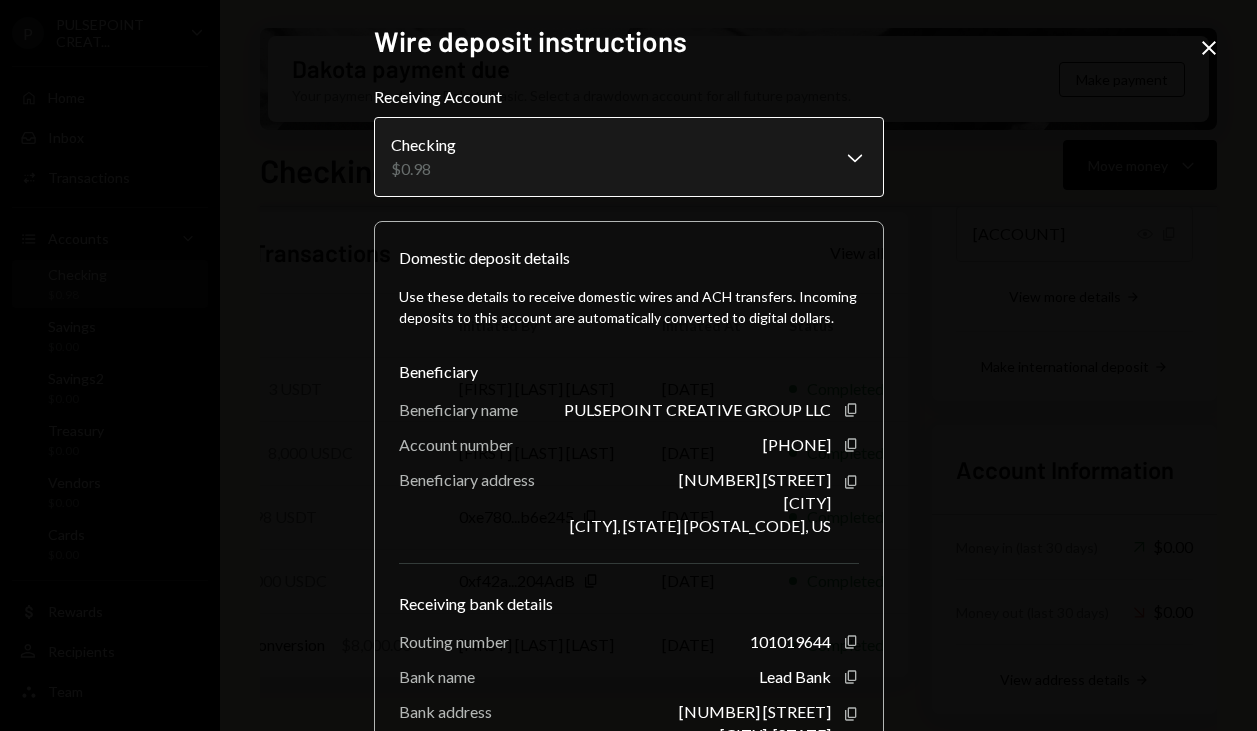 click on "Checking $[PRICE] Savings $[PRICE] Savings2 $[PRICE] Treasury $[PRICE] Vendors $[PRICE] Cards $[PRICE] Dollar Rewards User Recipients Team Team Dakota payment due Your payment is due for Dakota Basic. Select a drawdown account for all future payments. Make payment Checking Move money Caret Down Overview Security Settings My balance $ [PRICE] Tether USD $[PRICE] Recent Transactions View all Type Initiated By Initiated At Status Withdrawal [AMOUNT]  USDT [FIRST] [LAST] [DATE] Completed Withdrawal [AMOUNT]  USDC [FIRST] [LAST] [DATE] Completed Deposit [AMOUNT]  USDT [ADDRESS] Copy [DATE] Completed Deposit [AMOUNT]  USDC [ADDRESS] Copy [DATE] Completed Stablecoin Conversion $[AMOUNT] [FIRST] [LAST] [DATE] Completed Account Details Routing Number [ROUTING] Copy Account Number [ACCOUNT] Show Copy View more details Right Arrow Make international deposit Right Arrow Account Information" at bounding box center (628, 365) 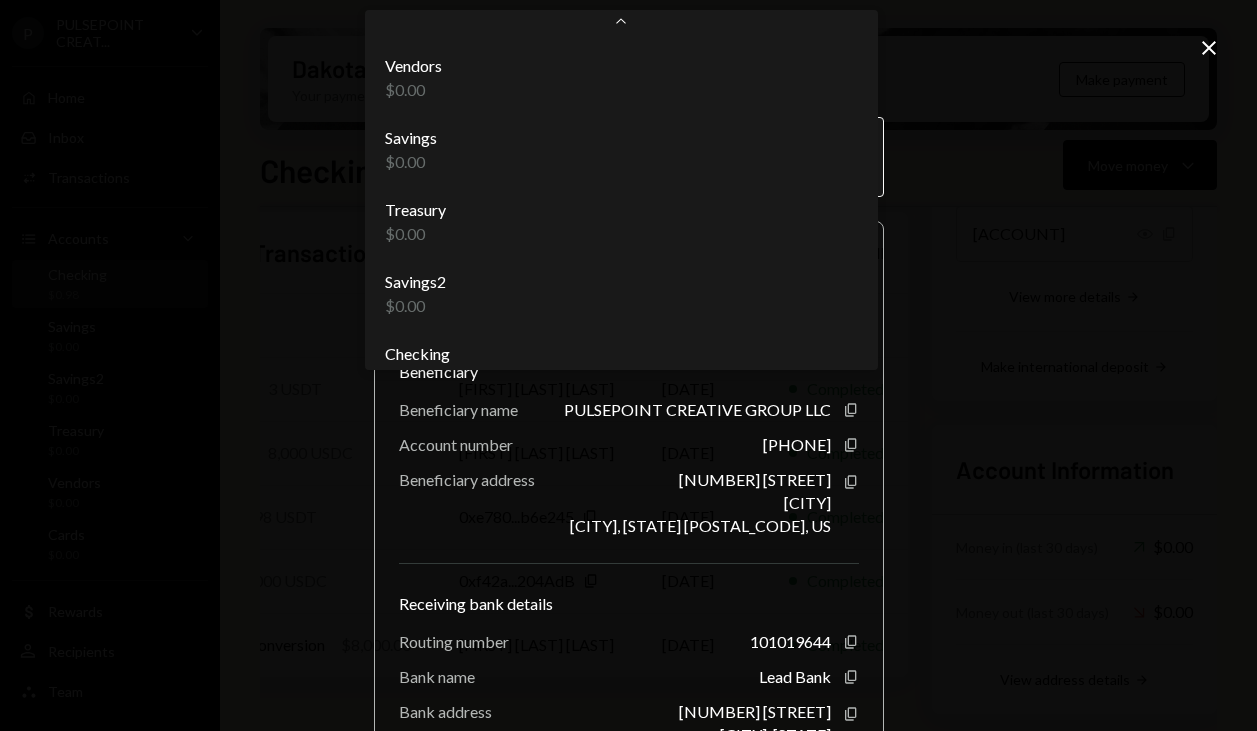 scroll, scrollTop: 40, scrollLeft: 0, axis: vertical 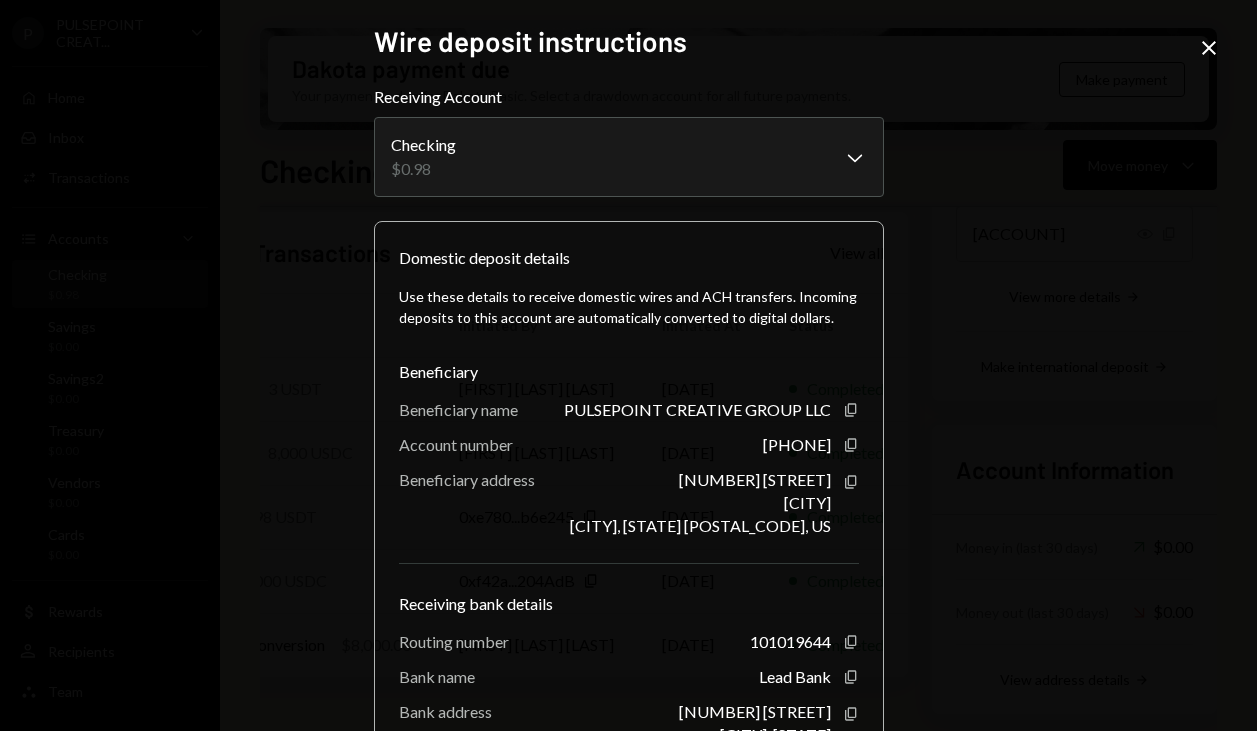 click on "Checking $[PRICE] Savings $[PRICE] Savings2 $[PRICE] Treasury $[PRICE] Vendors $[PRICE] Cards $[PRICE] Dollar Rewards User Recipients Team Team Dakota payment due Your payment is due for Dakota Basic. Select a drawdown account for all future payments. Make payment Checking Move money Caret Down Overview Security Settings My balance $ [PRICE] Tether USD $[PRICE] Recent Transactions View all Type Initiated By Initiated At Status Withdrawal [AMOUNT]  USDT [FIRST] [LAST] [DATE] Completed Withdrawal [AMOUNT]  USDC [FIRST] [LAST] [DATE] Completed Deposit [AMOUNT]  USDT [ADDRESS] Copy [DATE] Completed Deposit [AMOUNT]  USDC [ADDRESS] Copy [DATE] Completed Stablecoin Conversion $[AMOUNT] [FIRST] [LAST] [DATE] Completed Account Details Routing Number [ROUTING] Copy Account Number [ACCOUNT] Show Copy View more details Right Arrow Make international deposit Right Arrow Account Information" at bounding box center (628, 365) 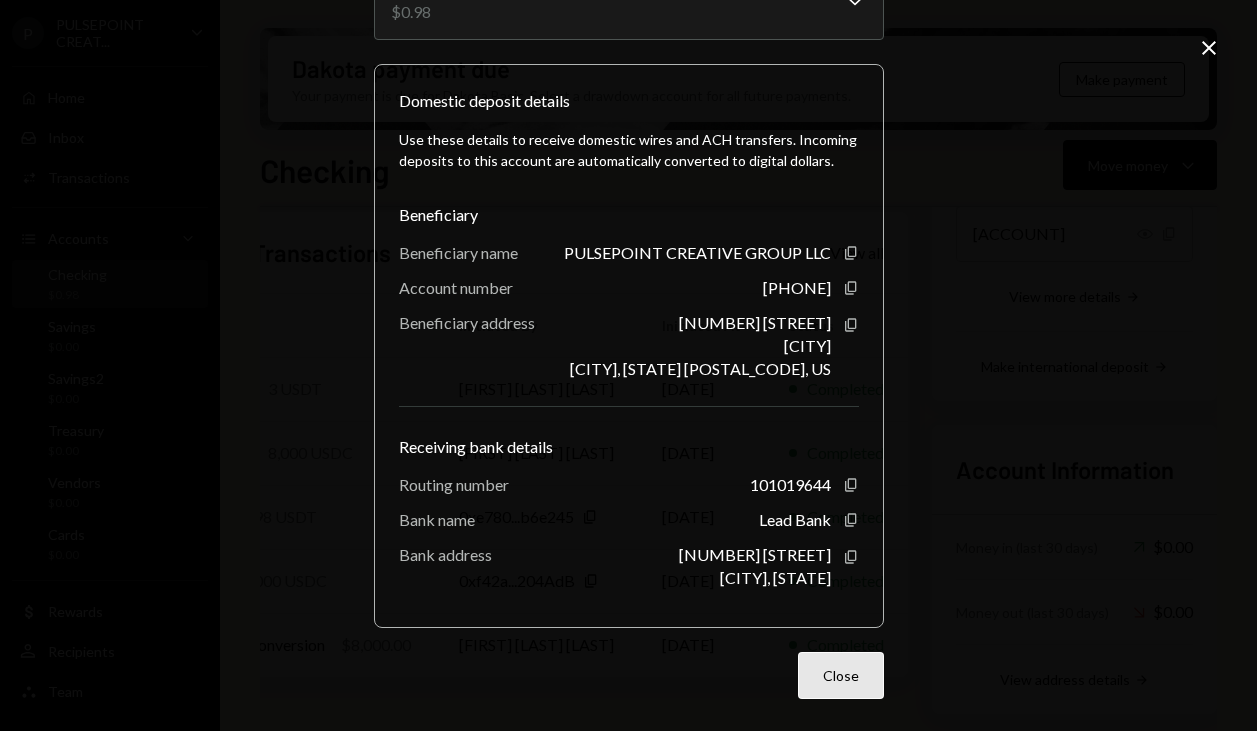 click on "Close" at bounding box center (841, 675) 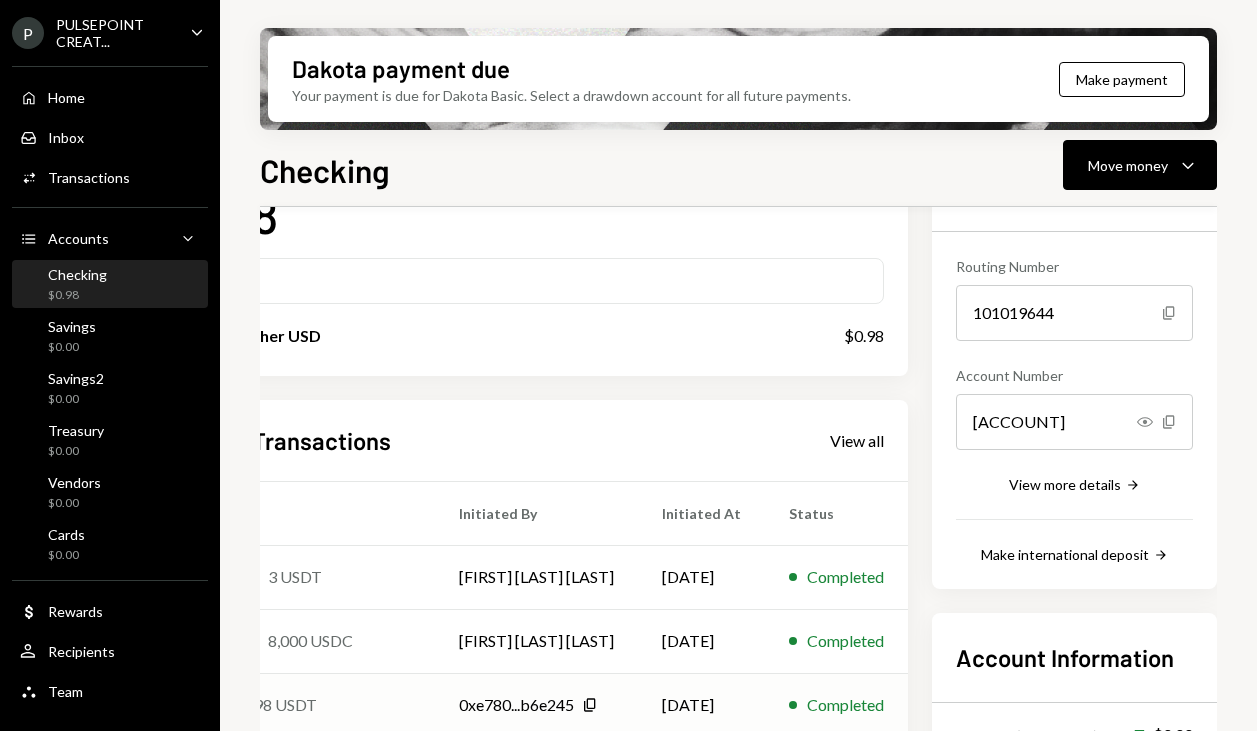 scroll, scrollTop: 347, scrollLeft: 117, axis: both 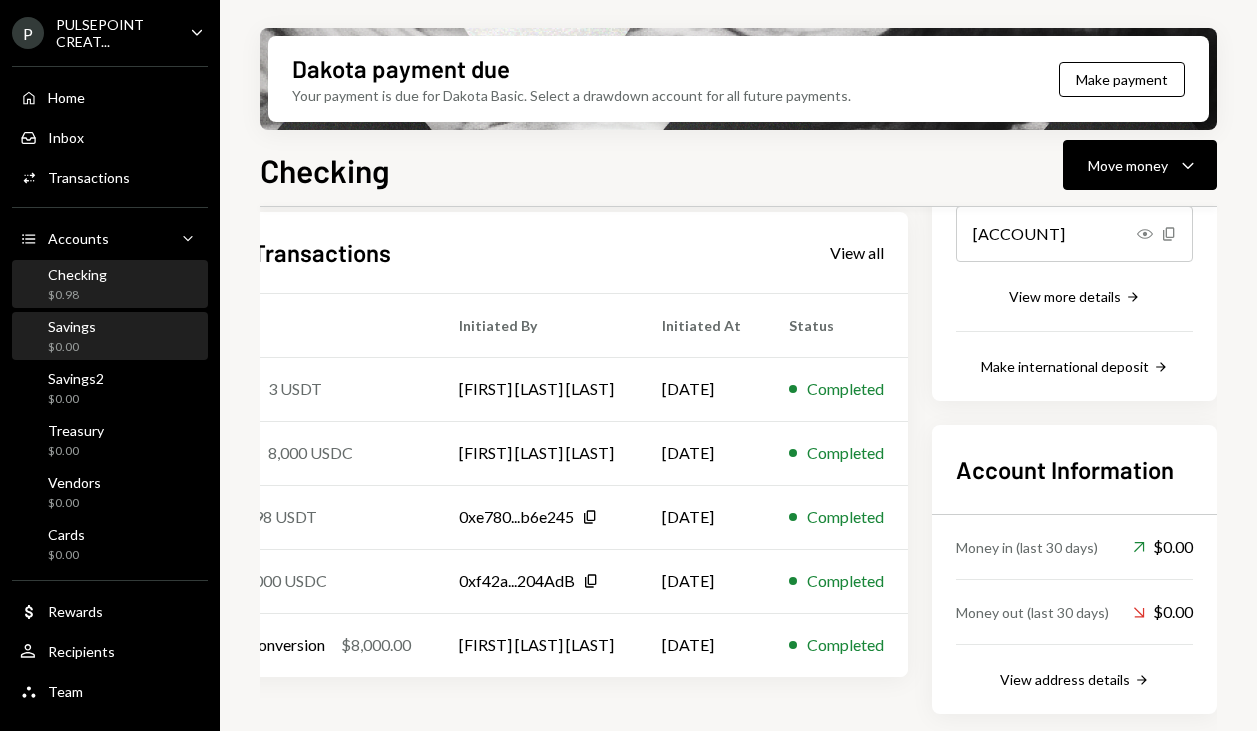 click on "Savings $0.00" at bounding box center (110, 337) 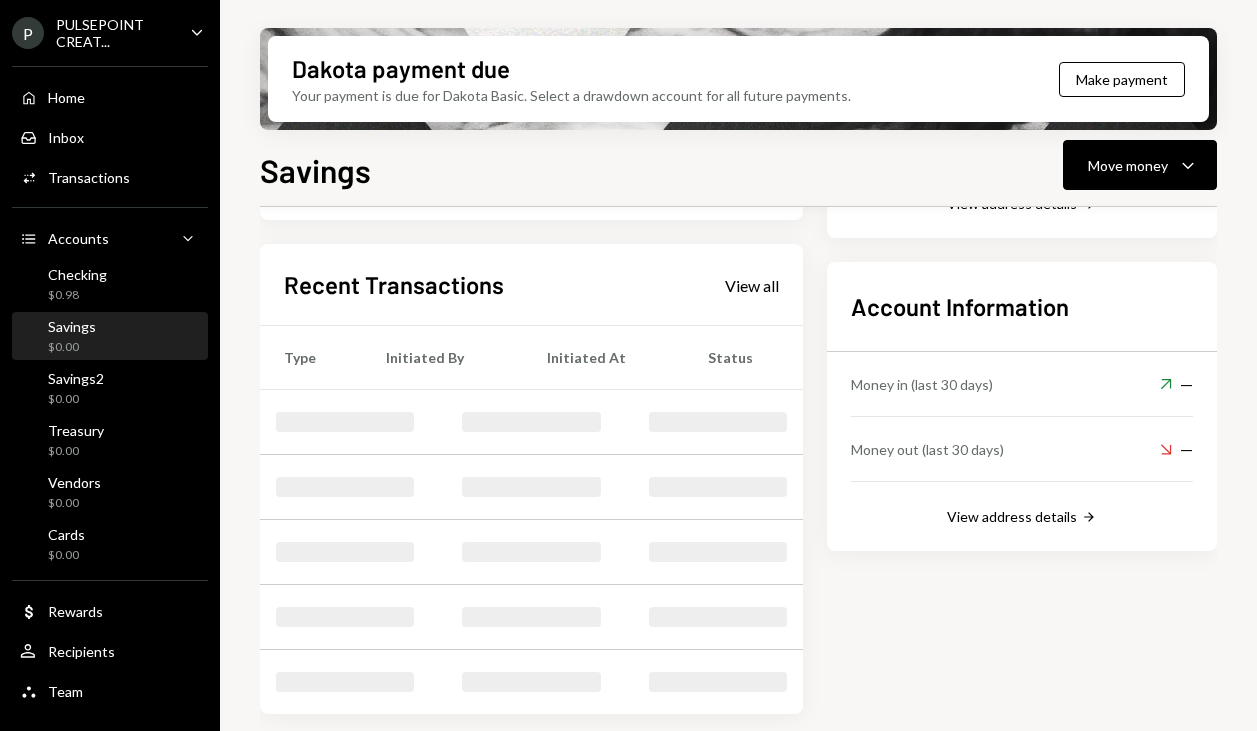 scroll, scrollTop: 381, scrollLeft: 0, axis: vertical 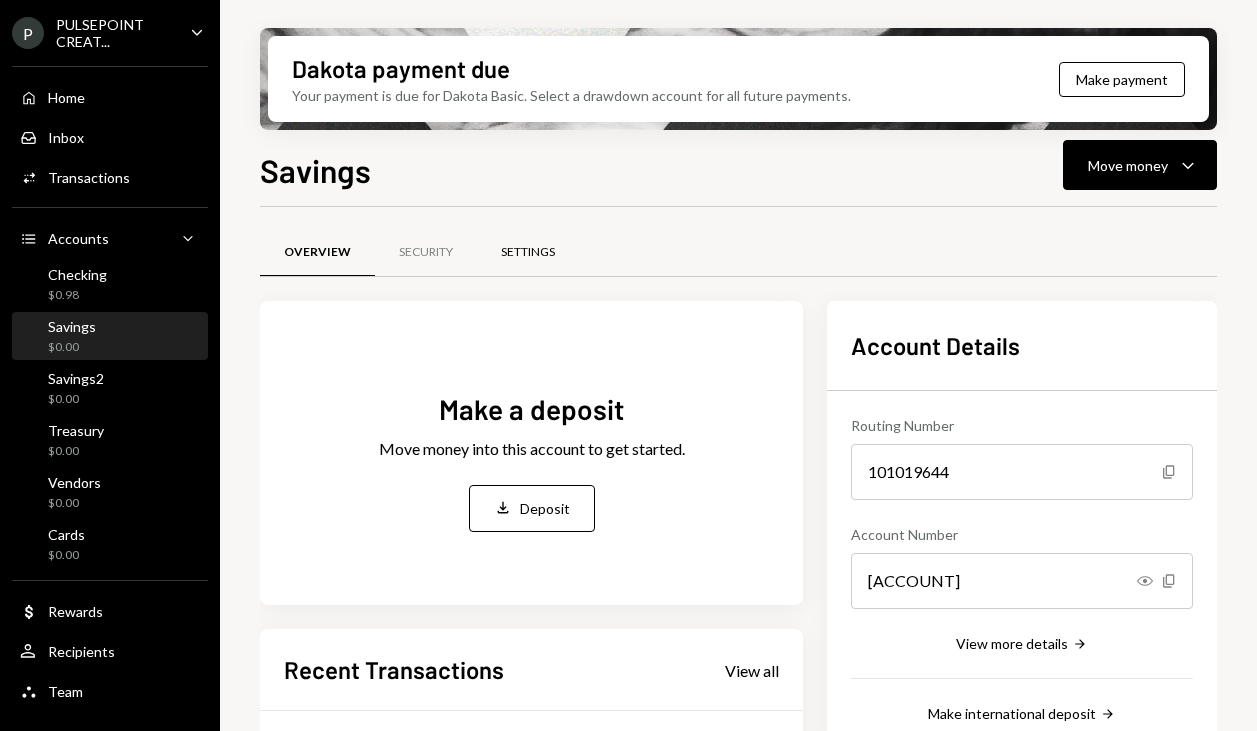 click on "Settings" at bounding box center [528, 253] 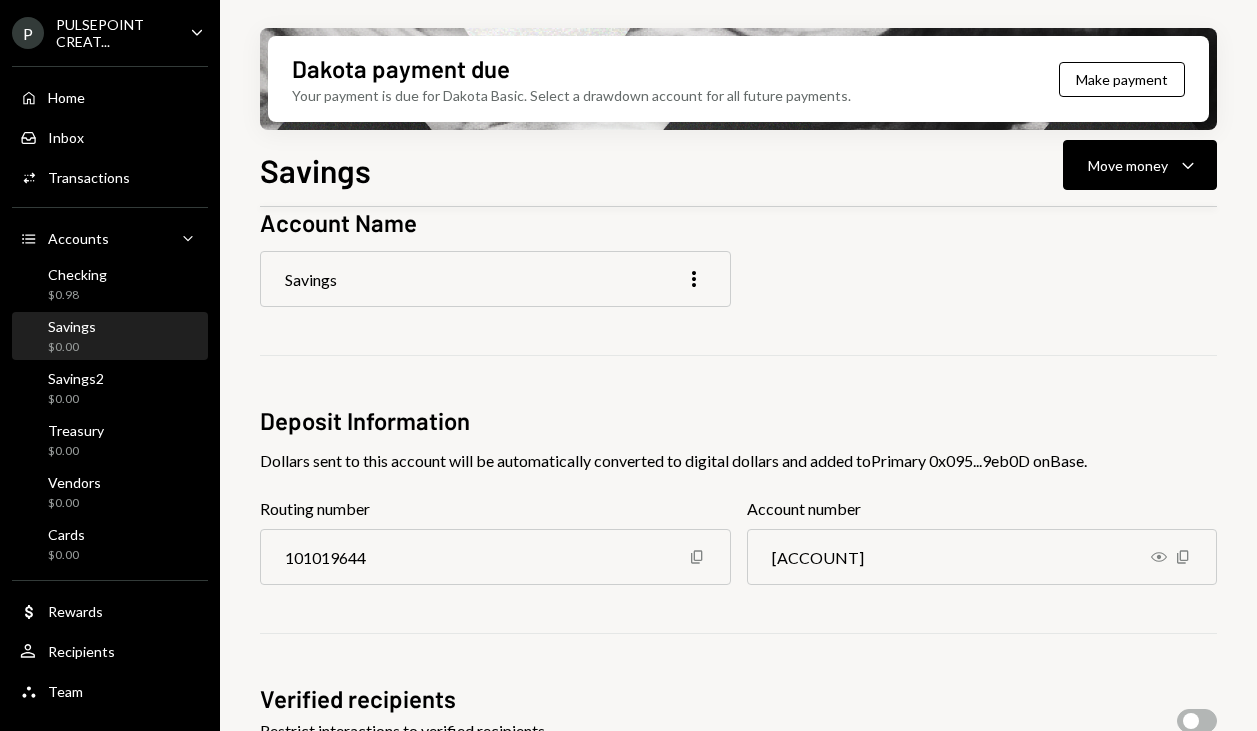 scroll, scrollTop: 0, scrollLeft: 0, axis: both 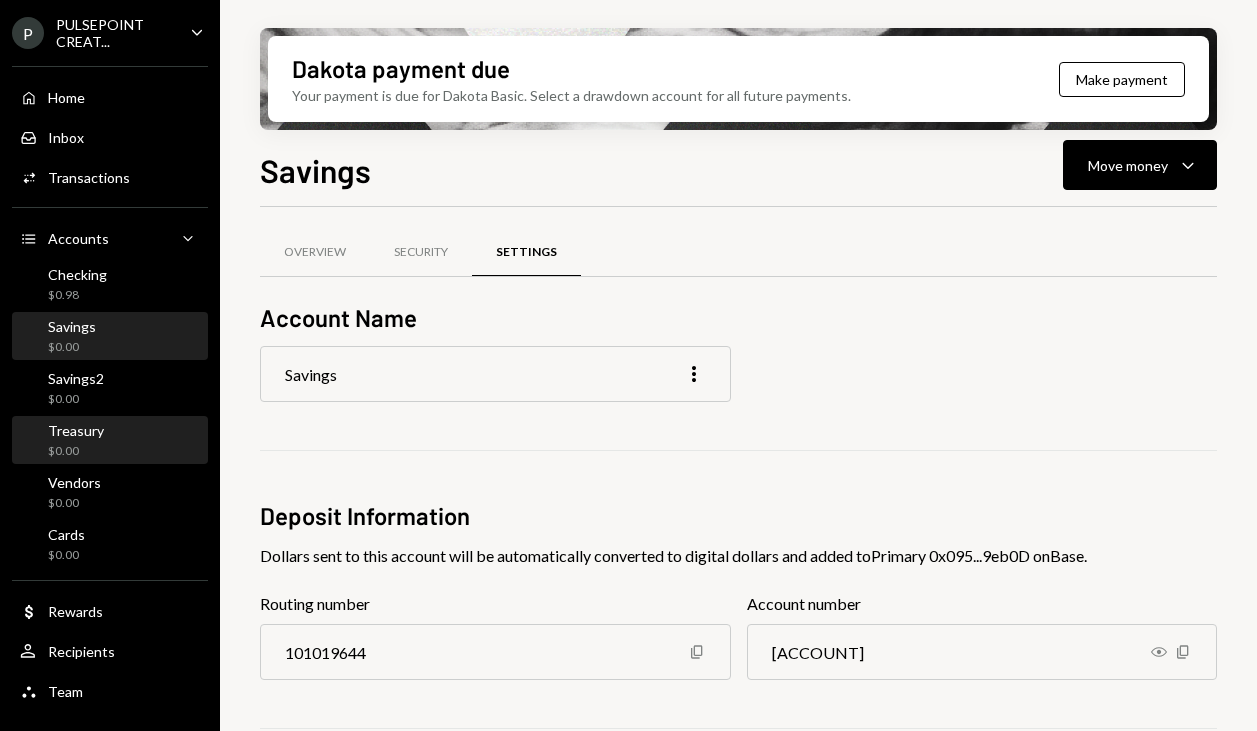 click on "Treasury $0.00" at bounding box center [110, 441] 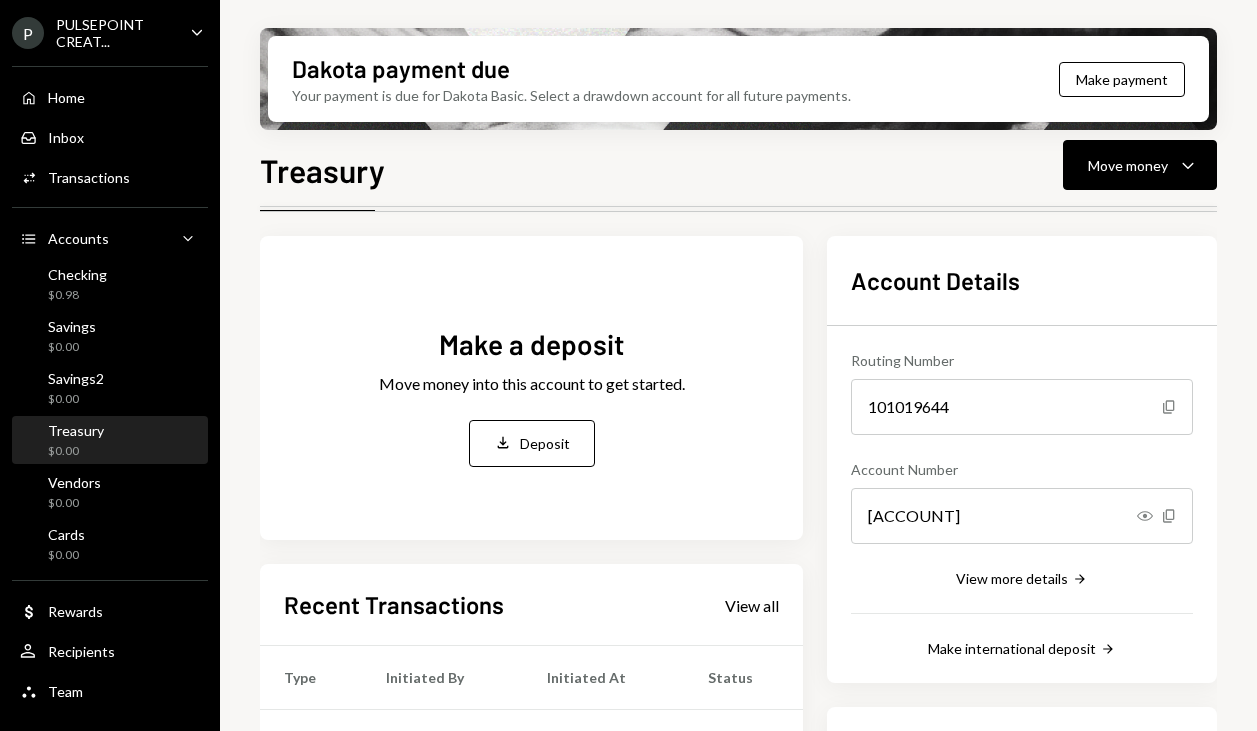 scroll, scrollTop: 96, scrollLeft: 0, axis: vertical 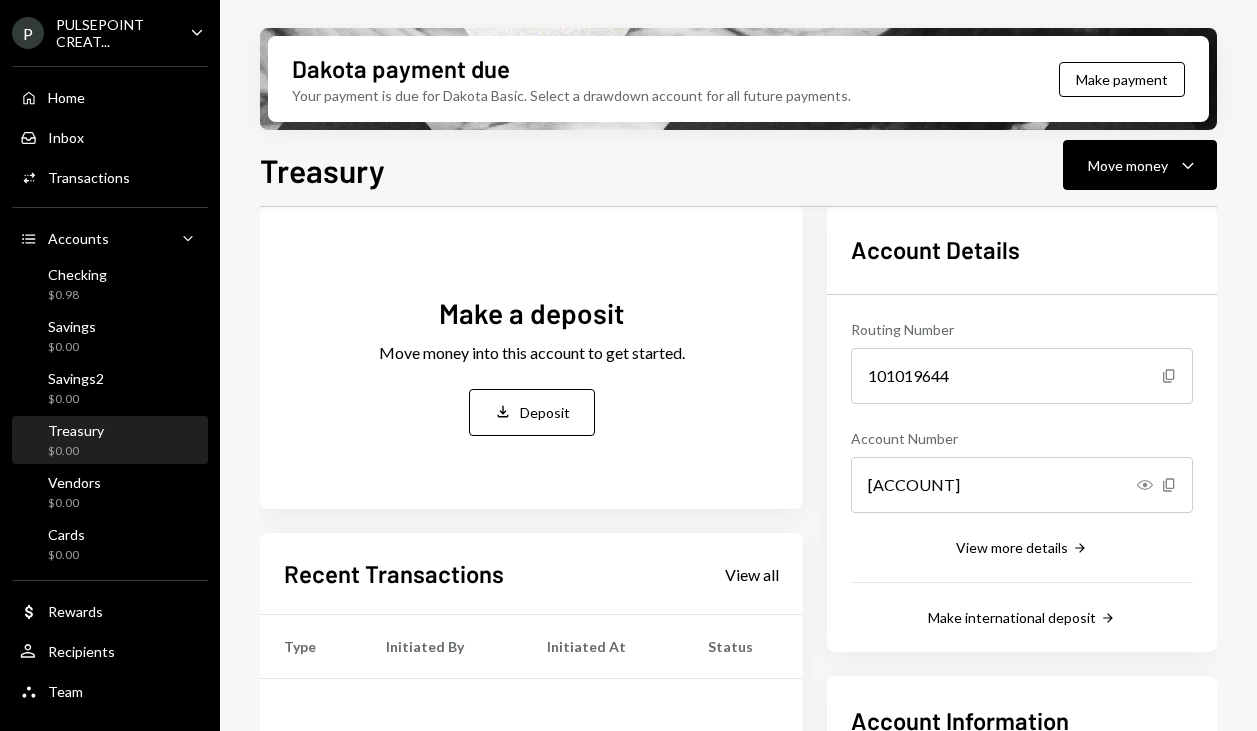 click on "Routing Number [ROUTING] Copy Account Number [ACCOUNT] Show Copy View more details Right Arrow Make international deposit Right Arrow" at bounding box center [1022, 461] 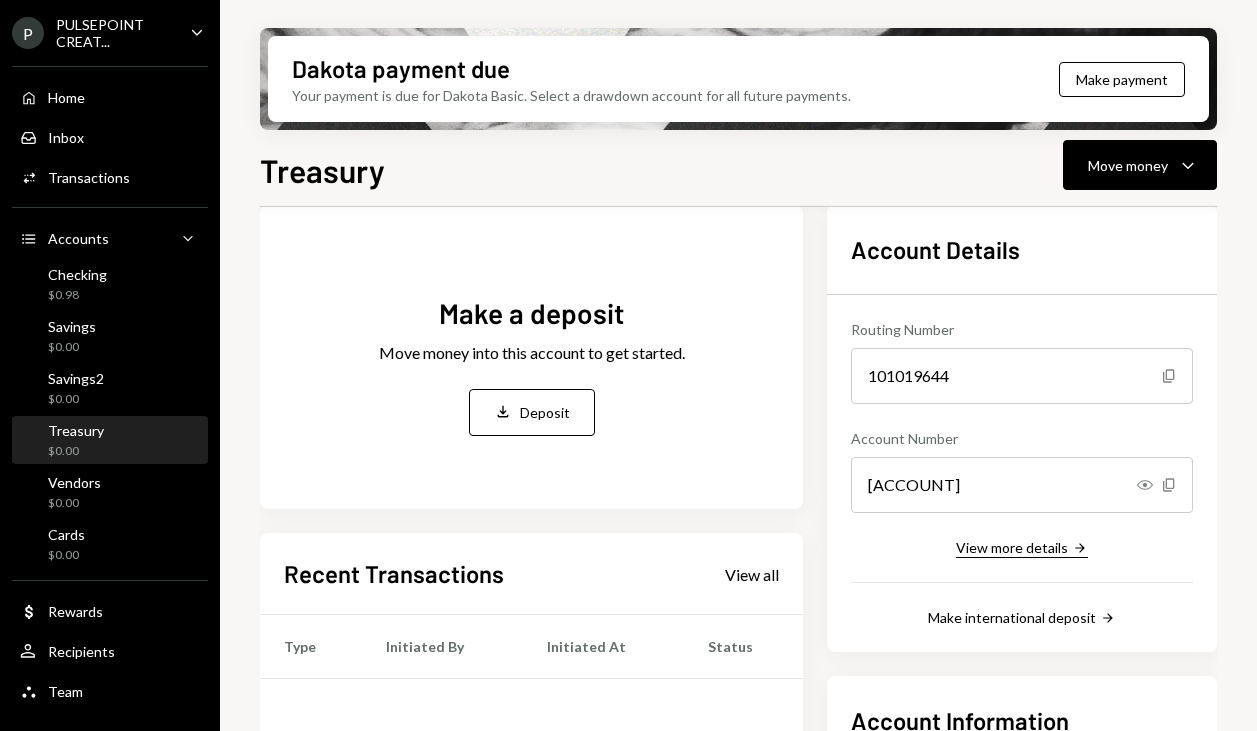 click on "View more details" at bounding box center (1012, 547) 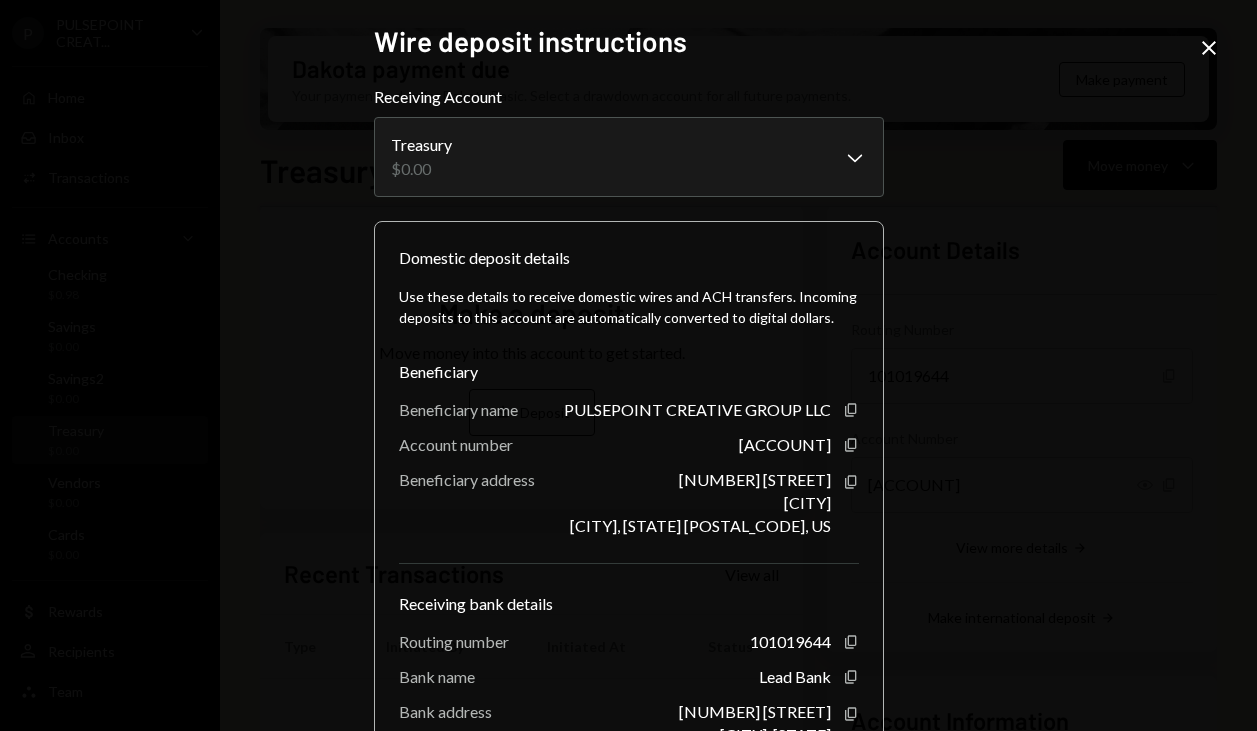 scroll, scrollTop: 161, scrollLeft: 0, axis: vertical 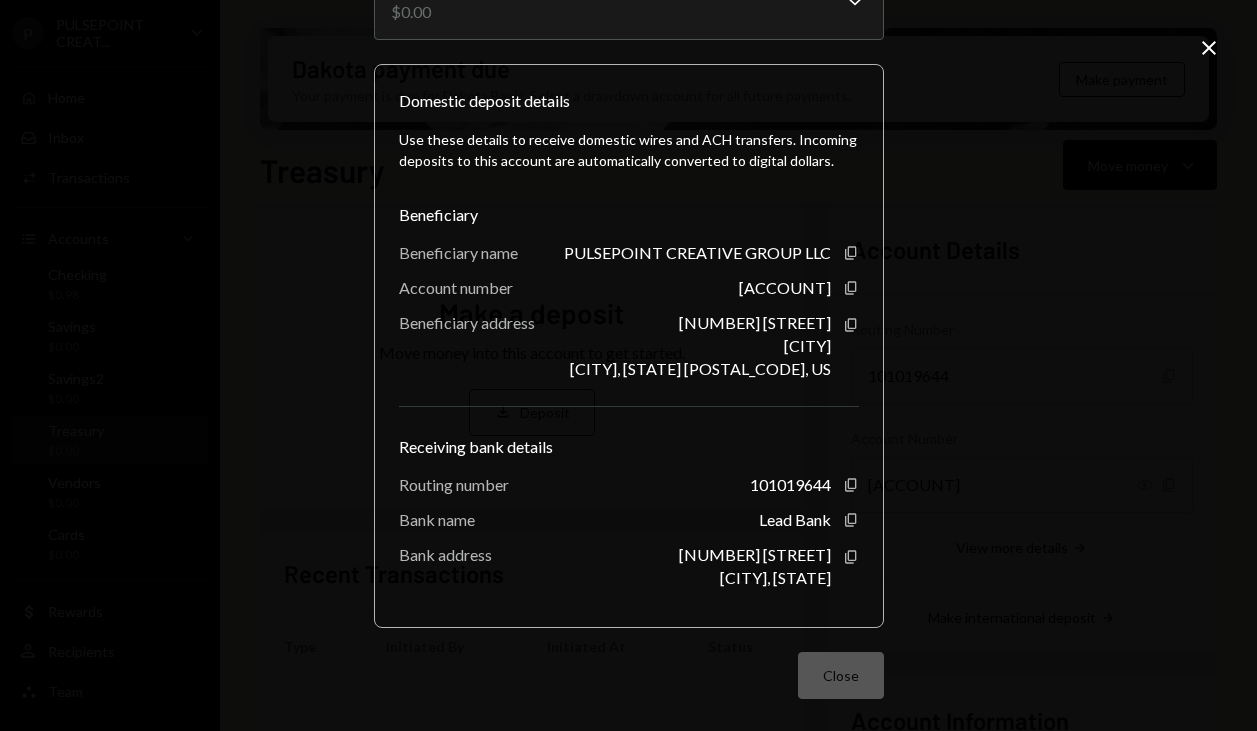 click 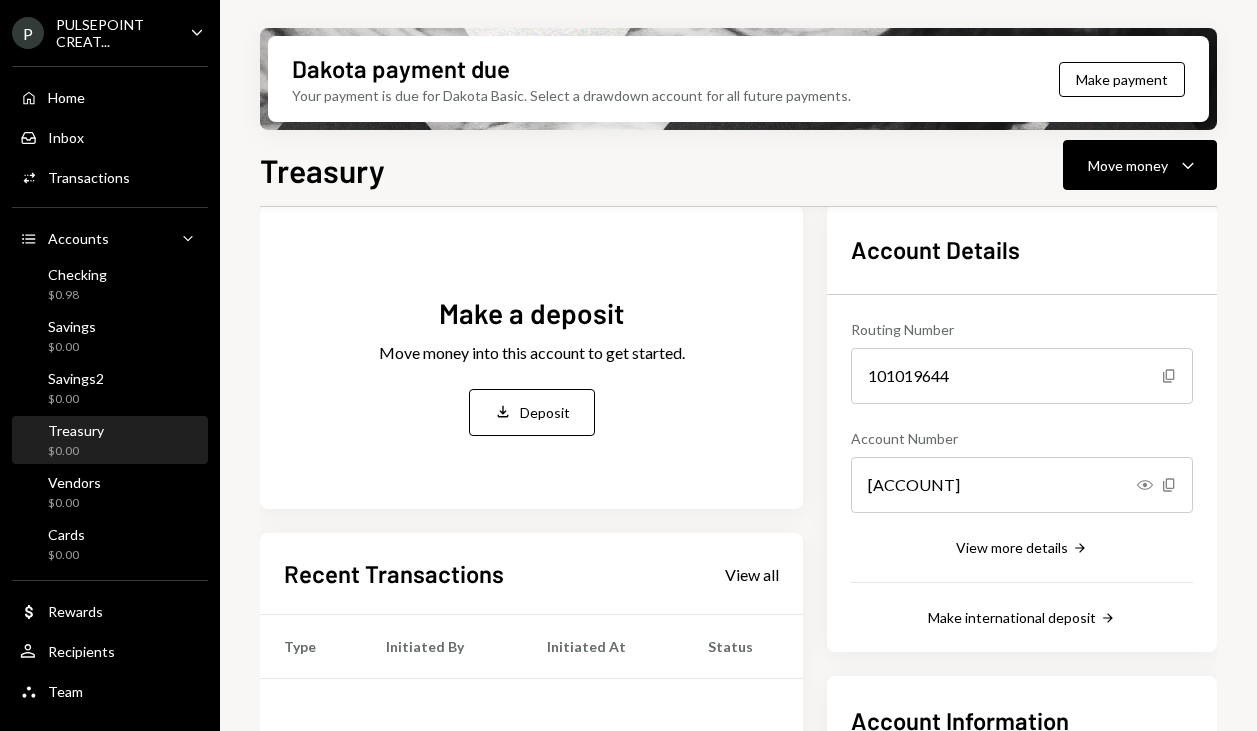 scroll, scrollTop: 0, scrollLeft: 0, axis: both 